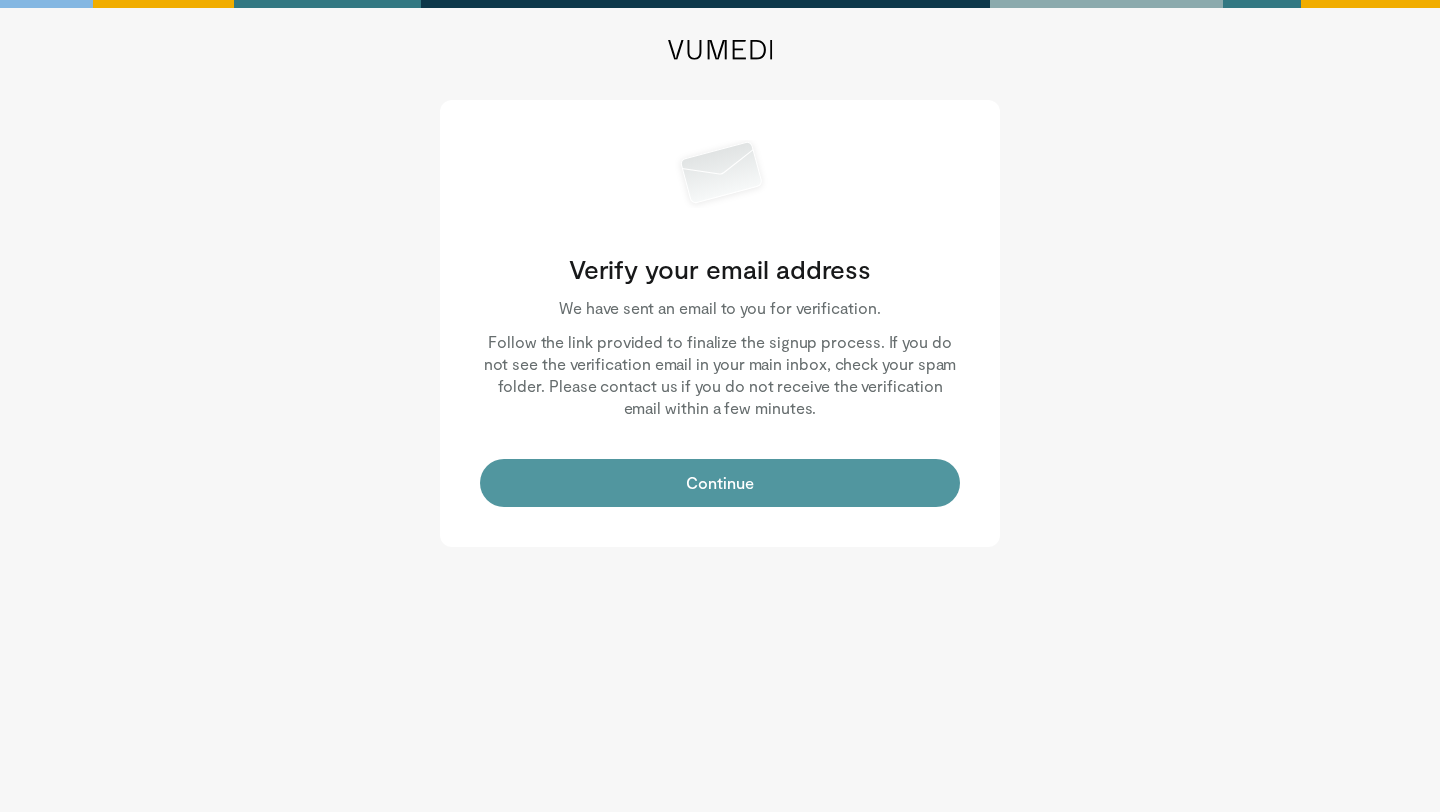 scroll, scrollTop: 0, scrollLeft: 0, axis: both 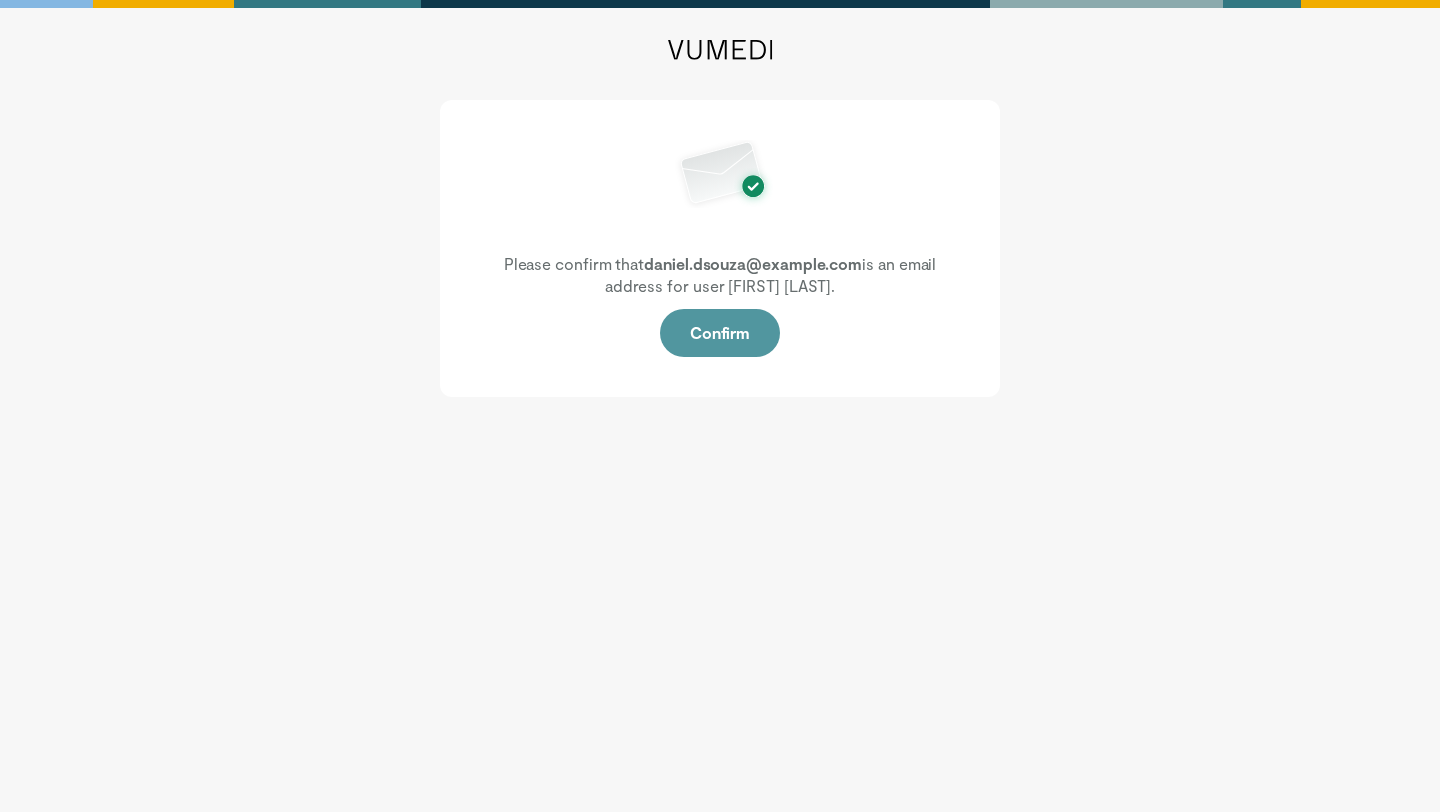click on "Confirm" at bounding box center (720, 333) 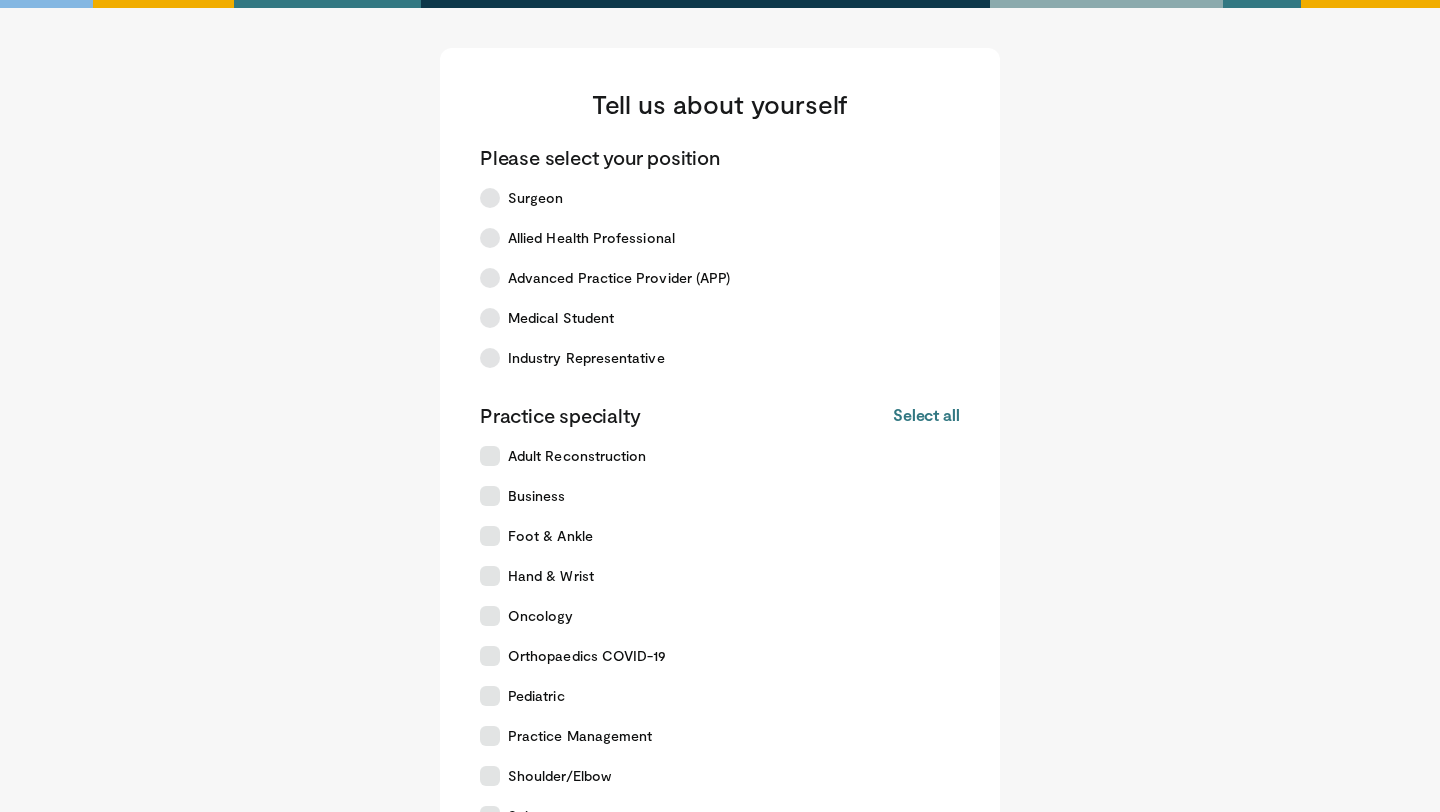 scroll, scrollTop: 0, scrollLeft: 0, axis: both 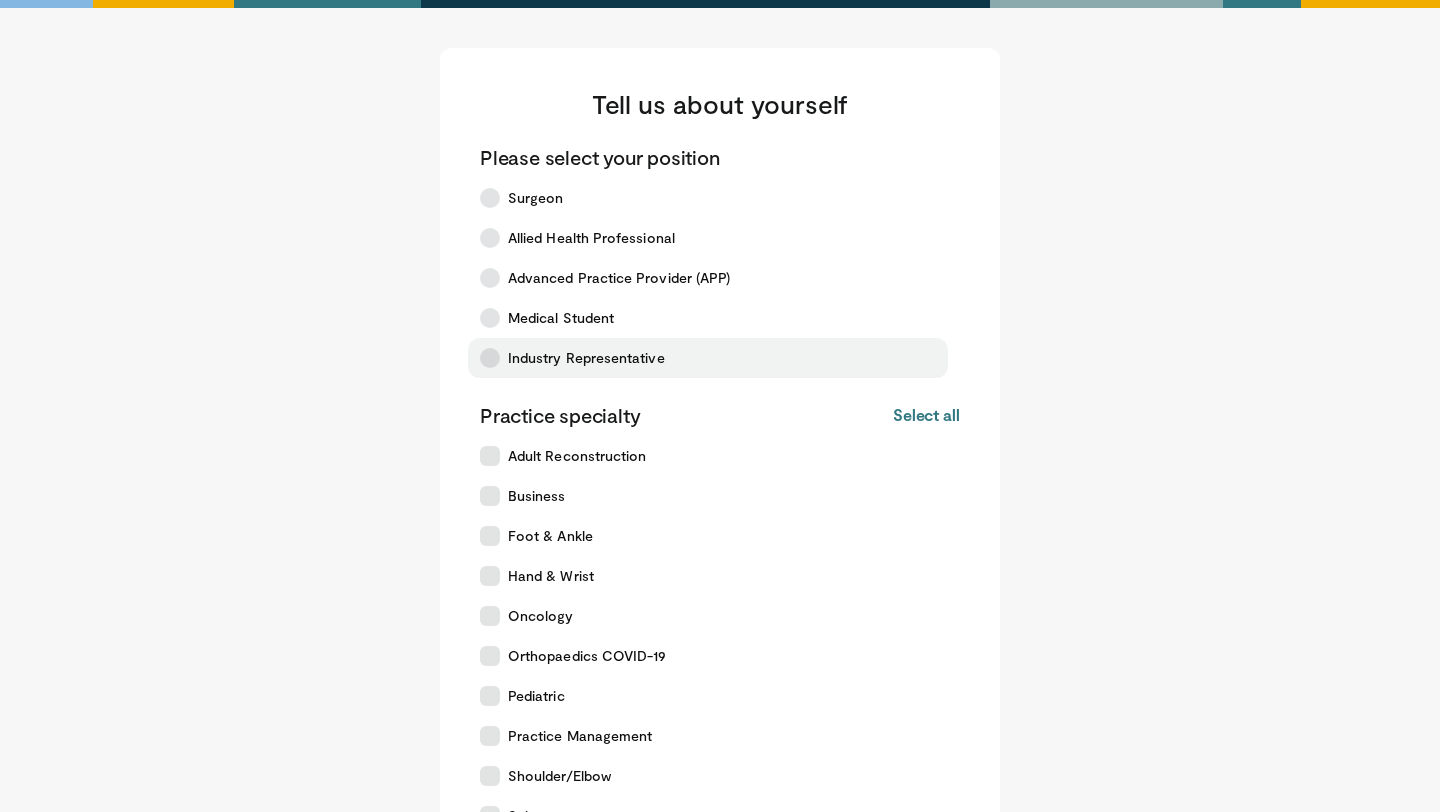click on "Industry Representative" at bounding box center (708, 358) 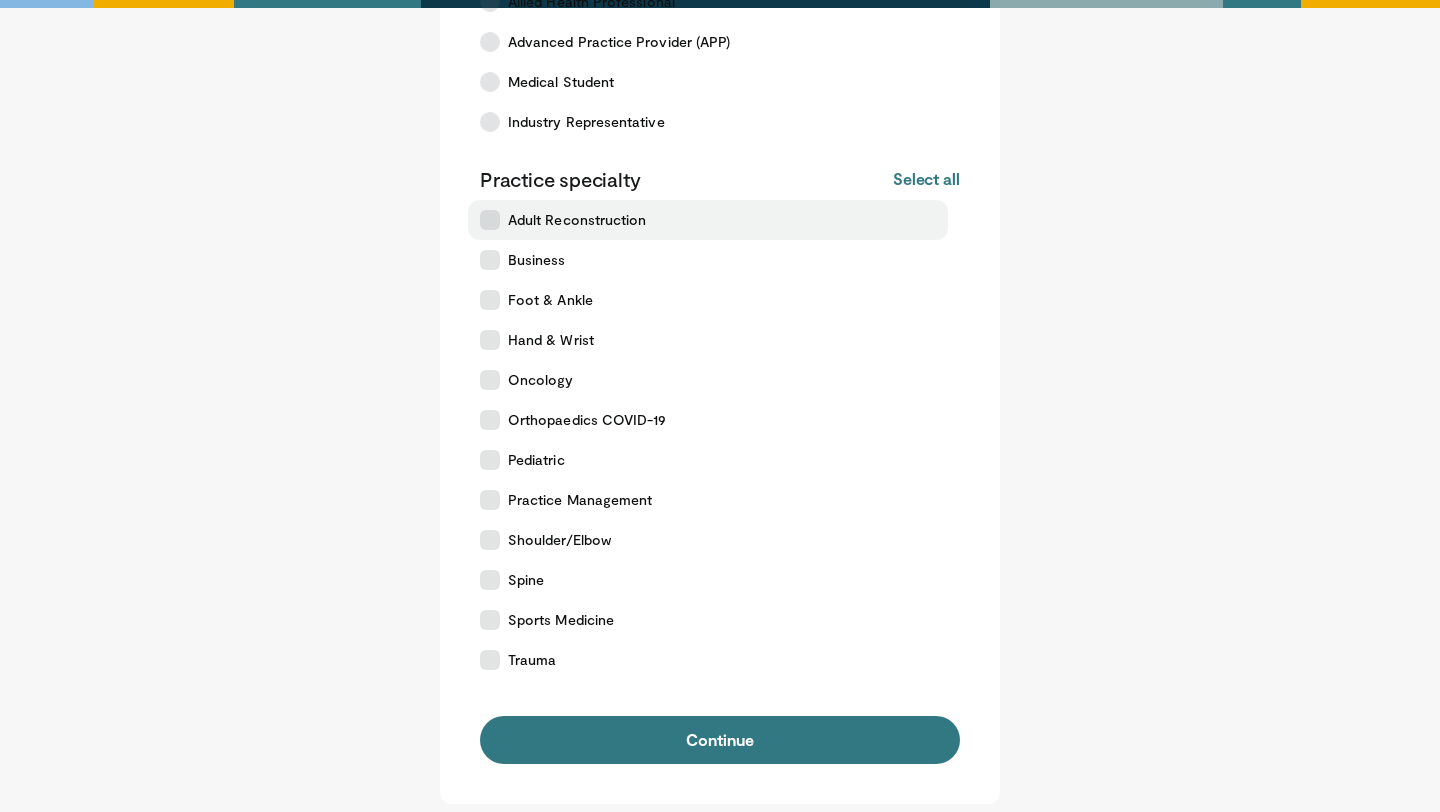 scroll, scrollTop: 237, scrollLeft: 0, axis: vertical 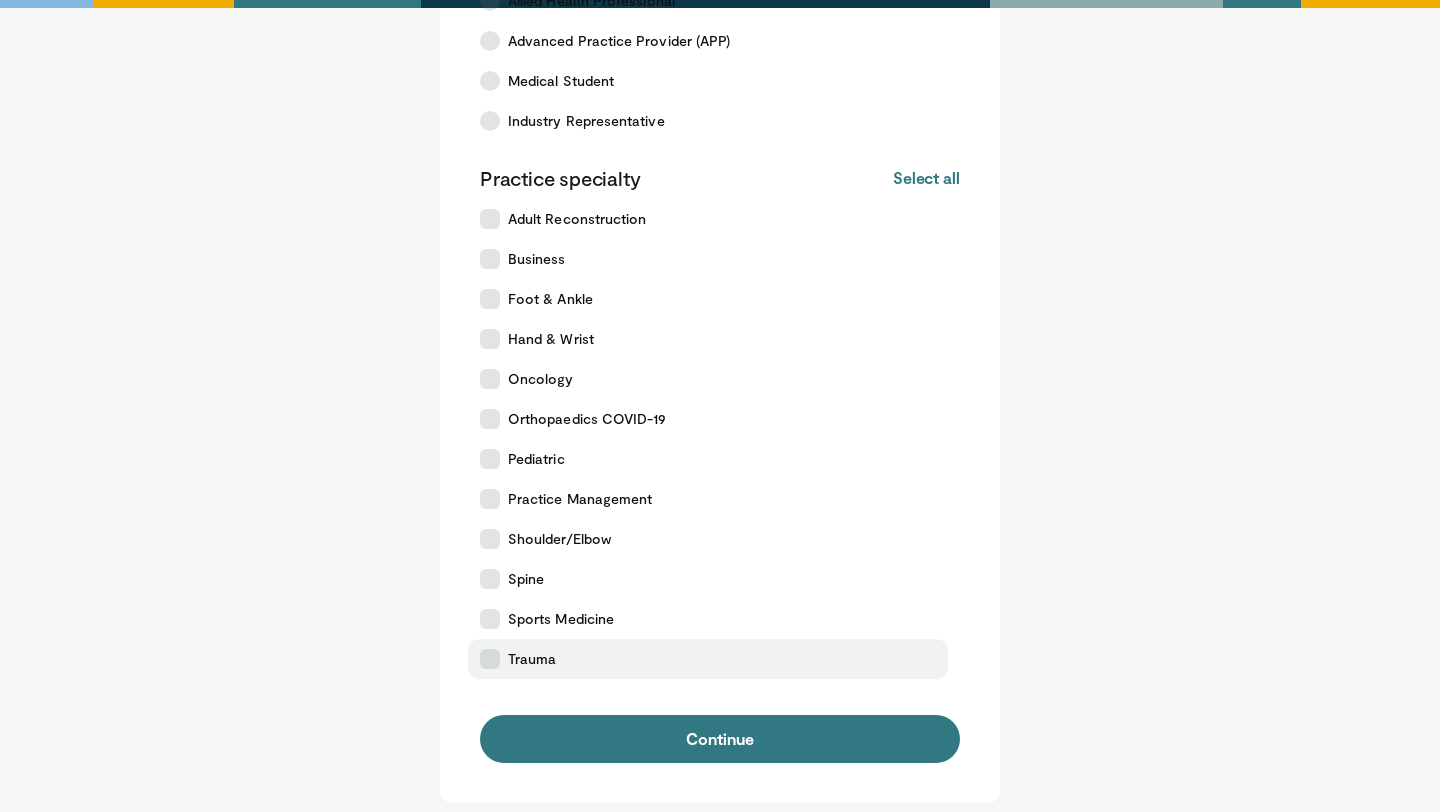click on "Trauma" at bounding box center (708, 659) 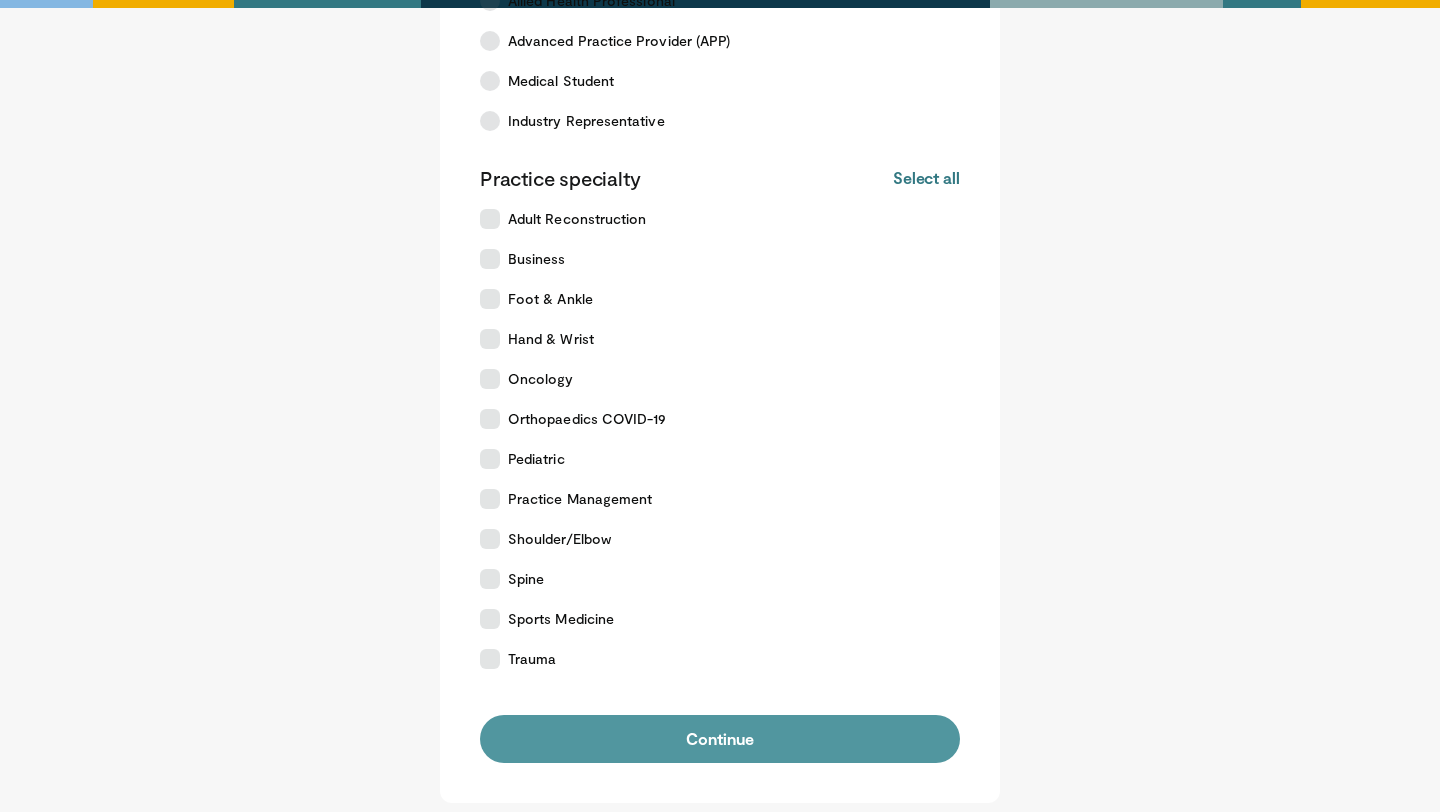 click on "Continue" at bounding box center [720, 739] 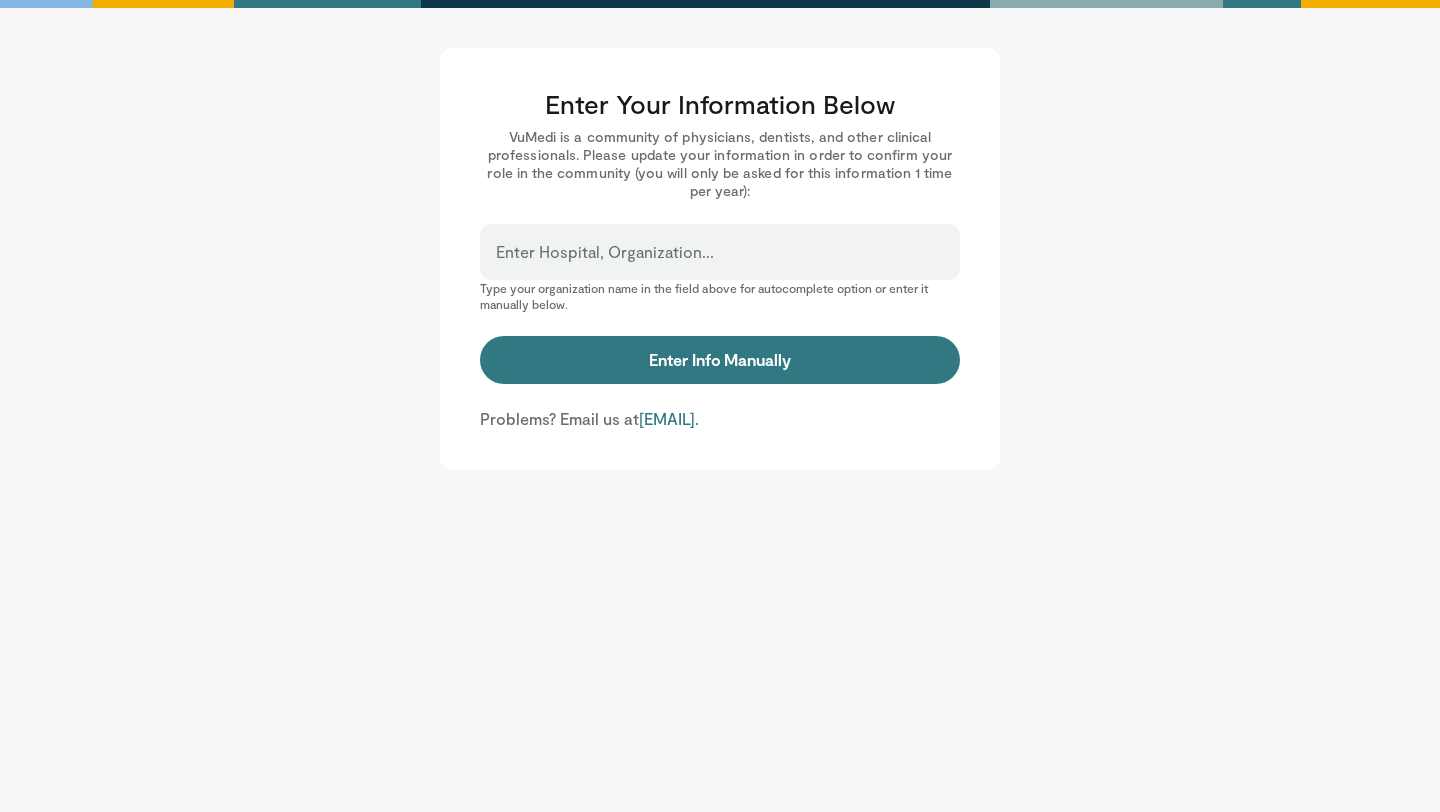 scroll, scrollTop: 0, scrollLeft: 0, axis: both 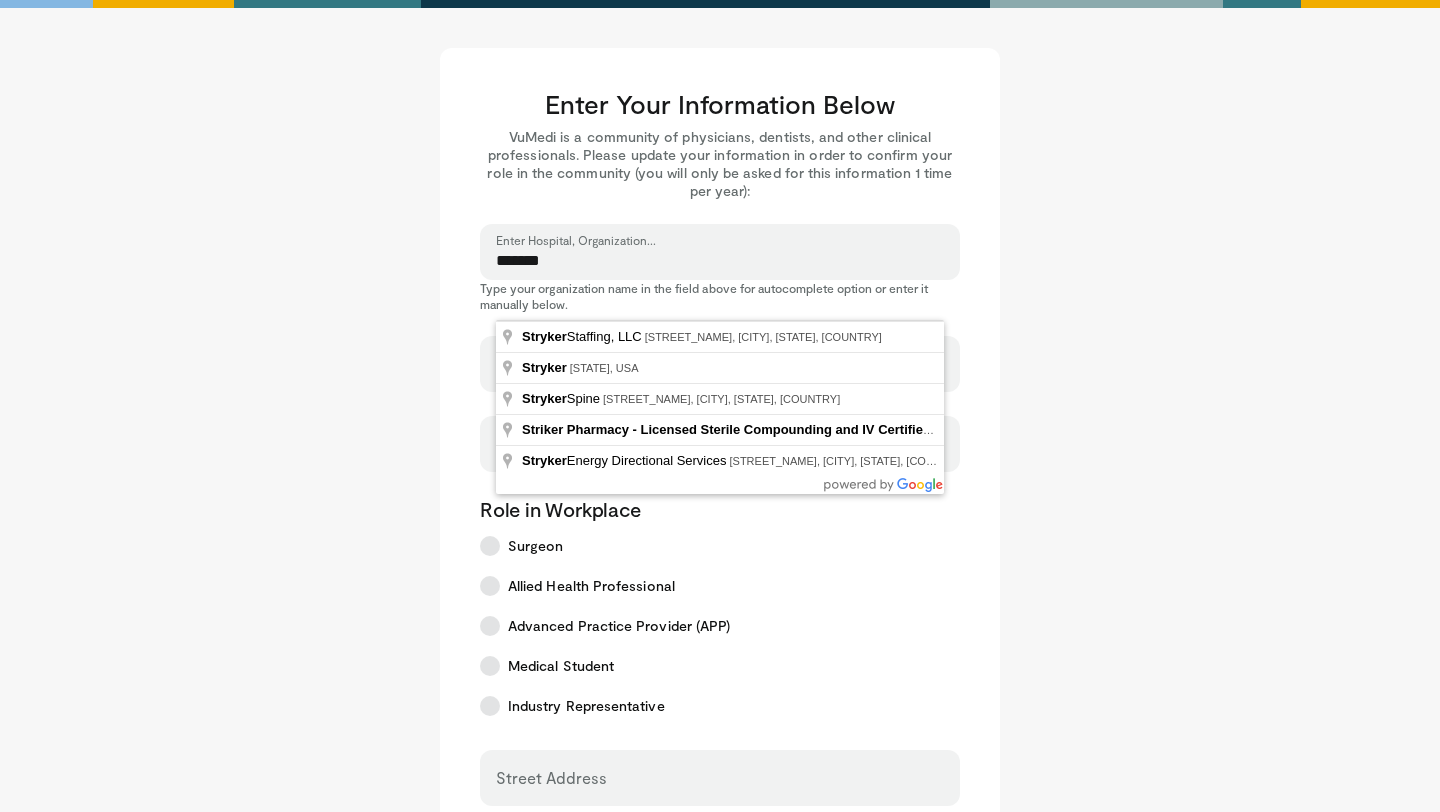 type on "*******" 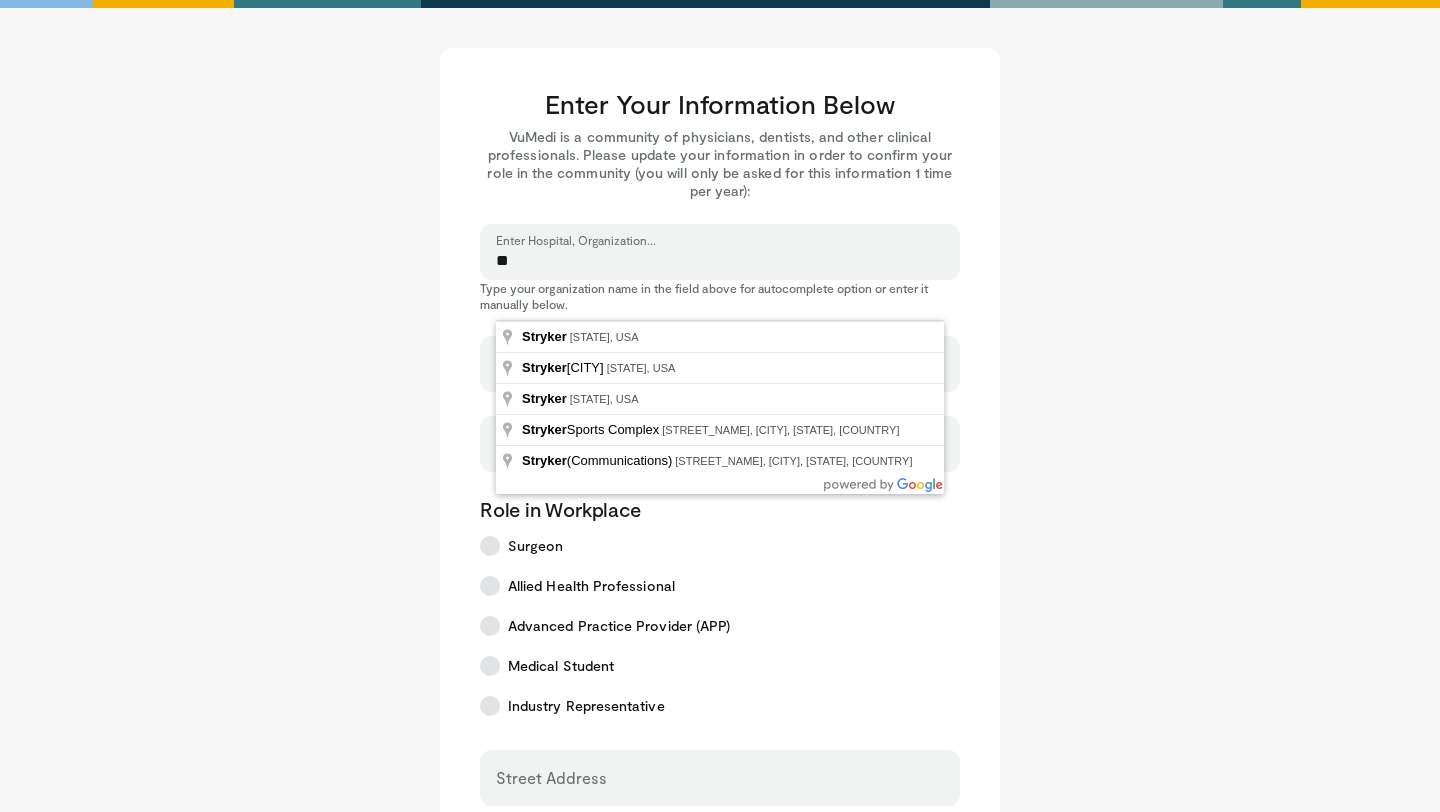 type on "*" 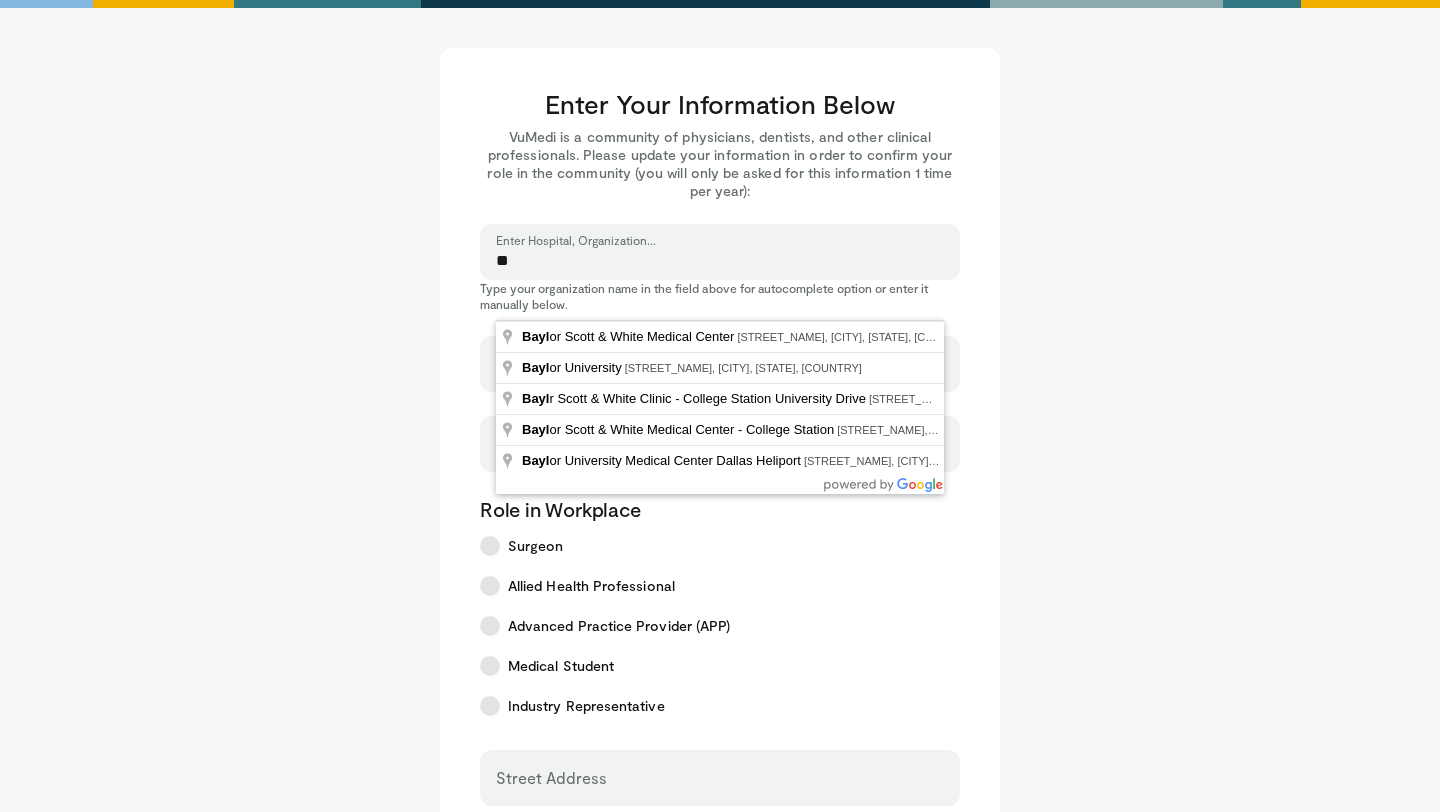 type on "*" 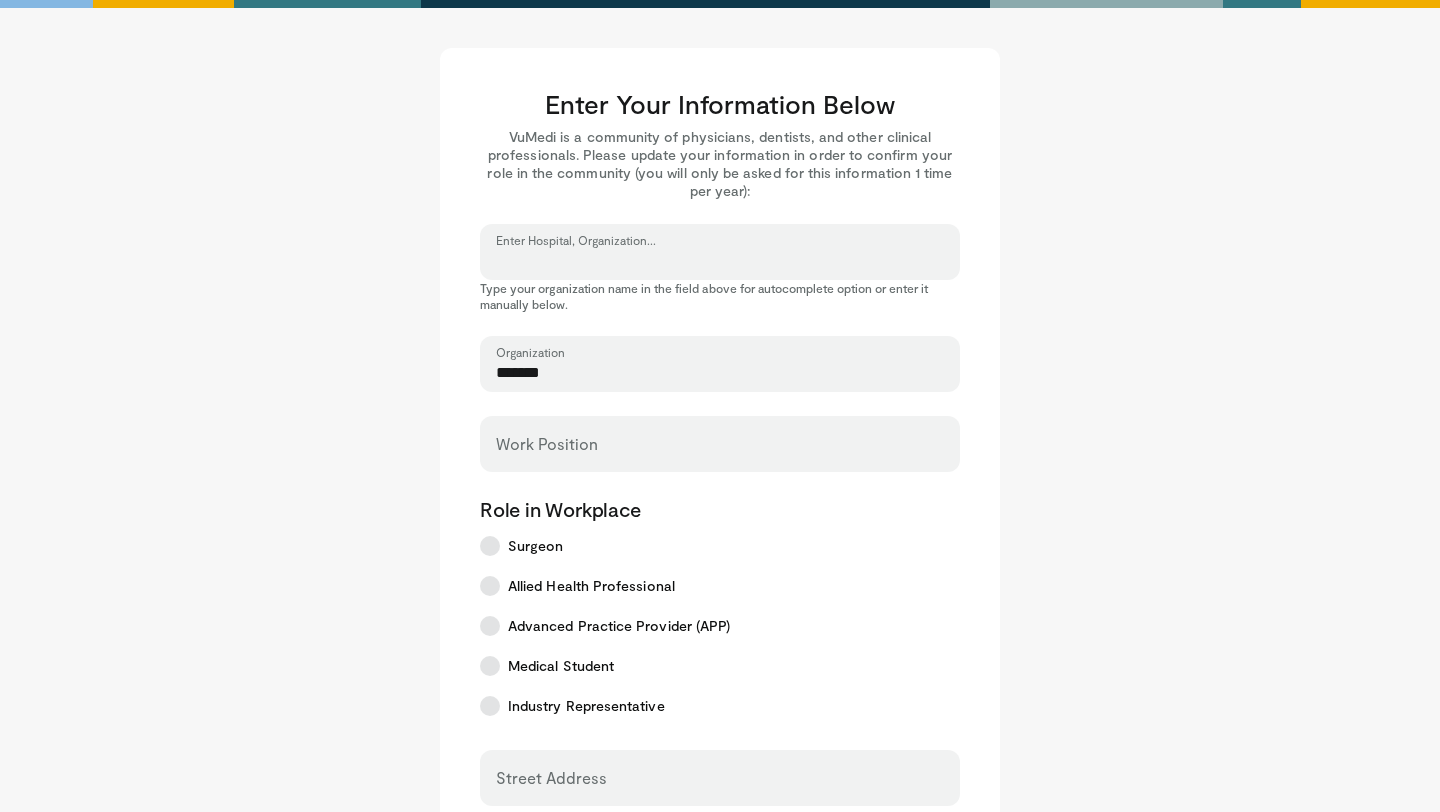type 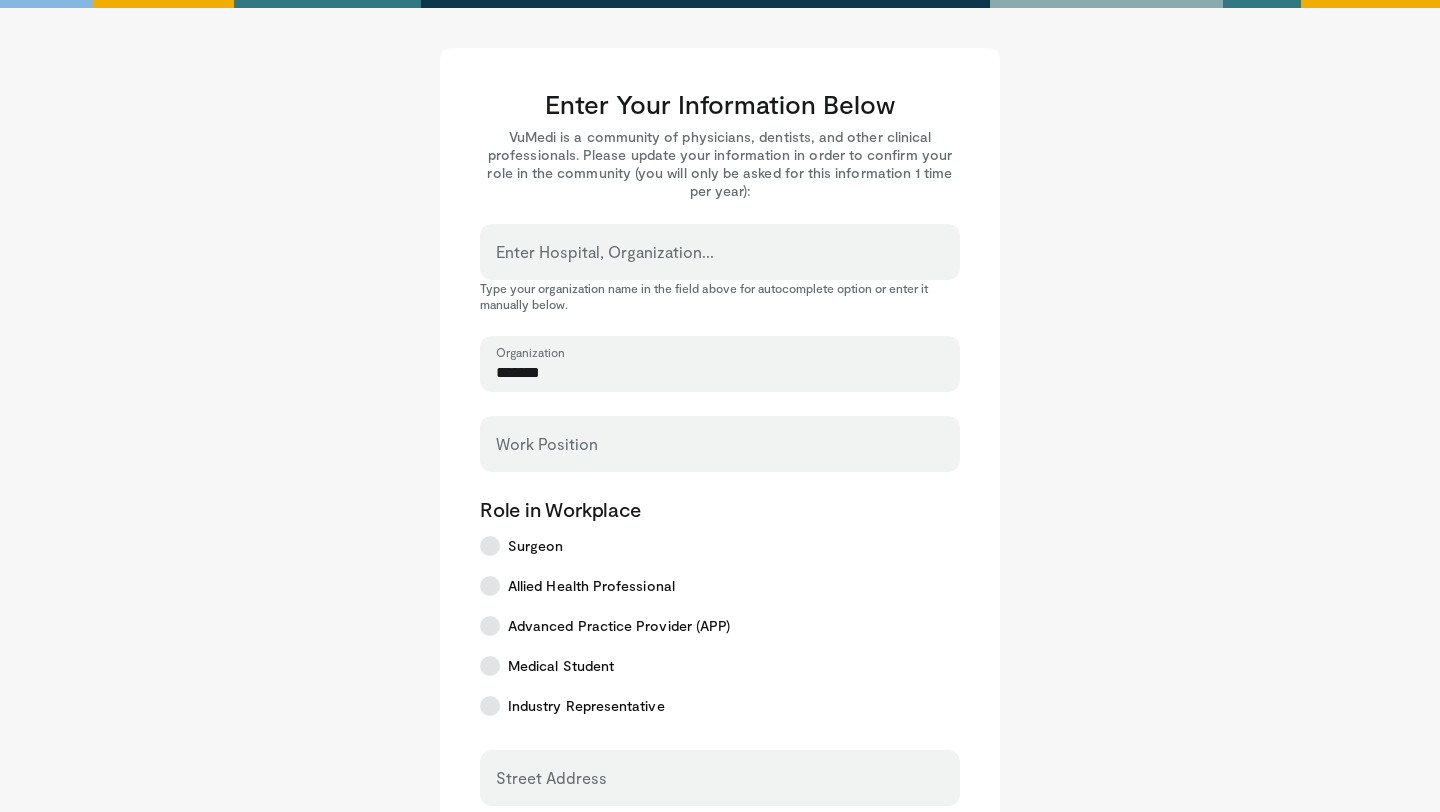 click on "*******" at bounding box center (720, 373) 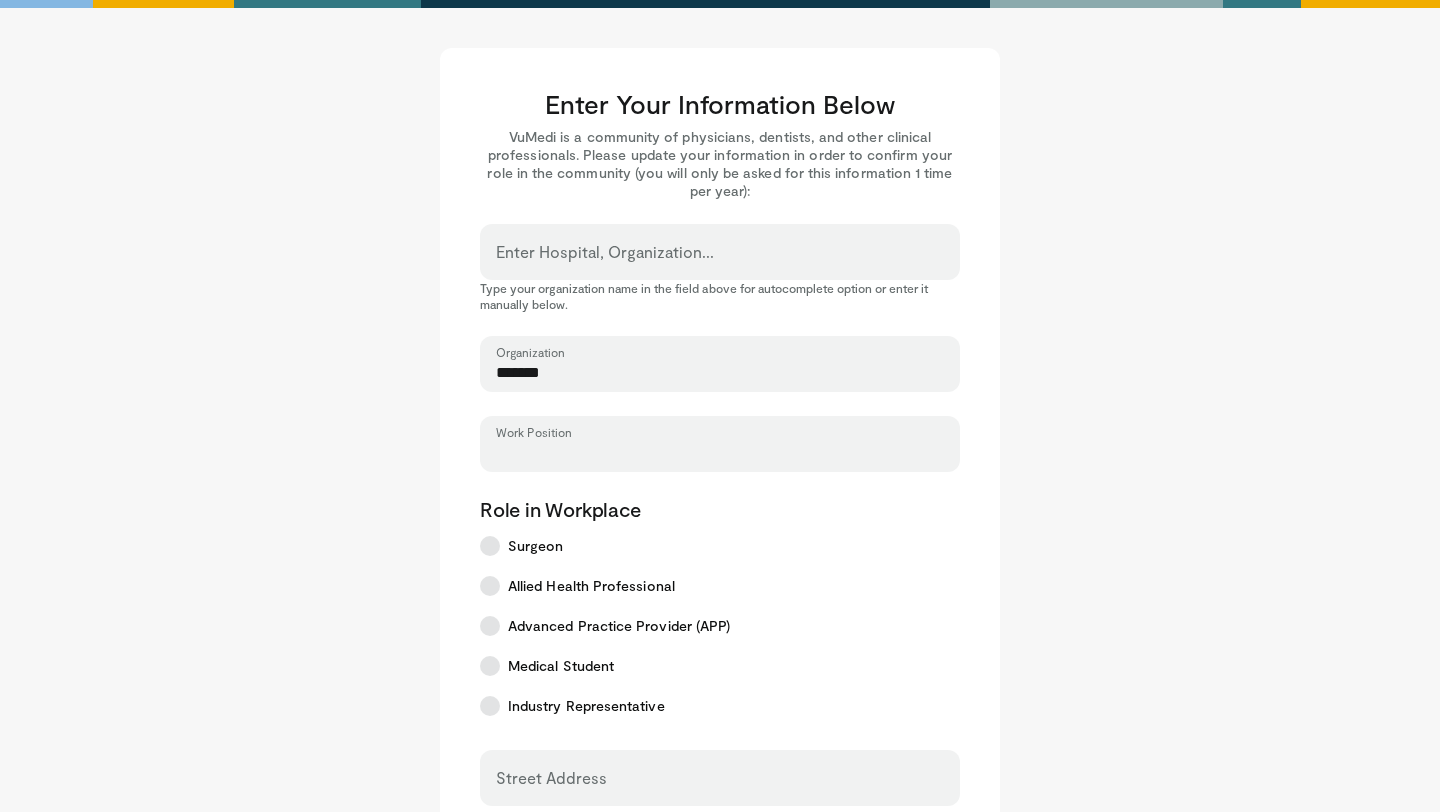 click on "Work Position" at bounding box center (720, 453) 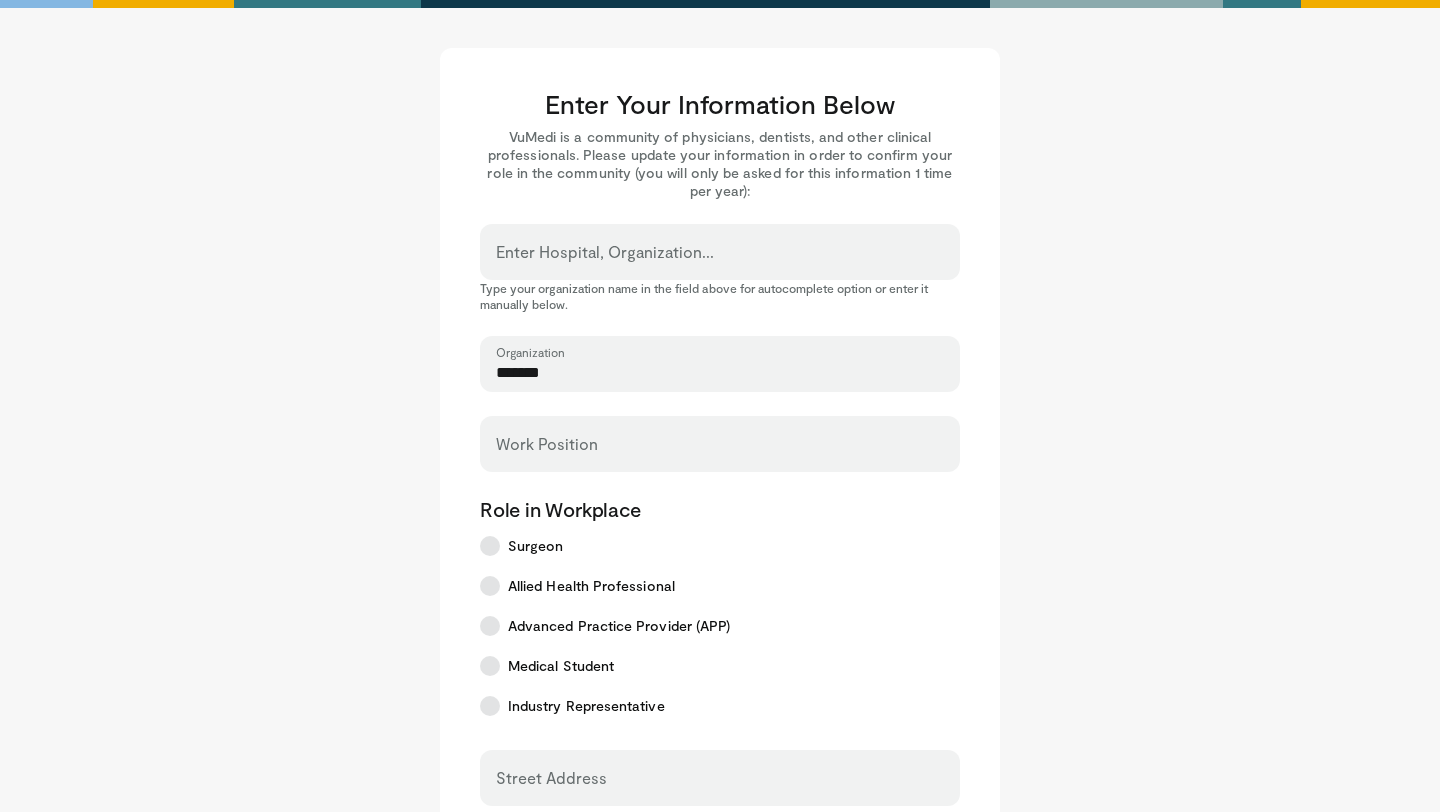 click on "*******
Organization" at bounding box center (720, 364) 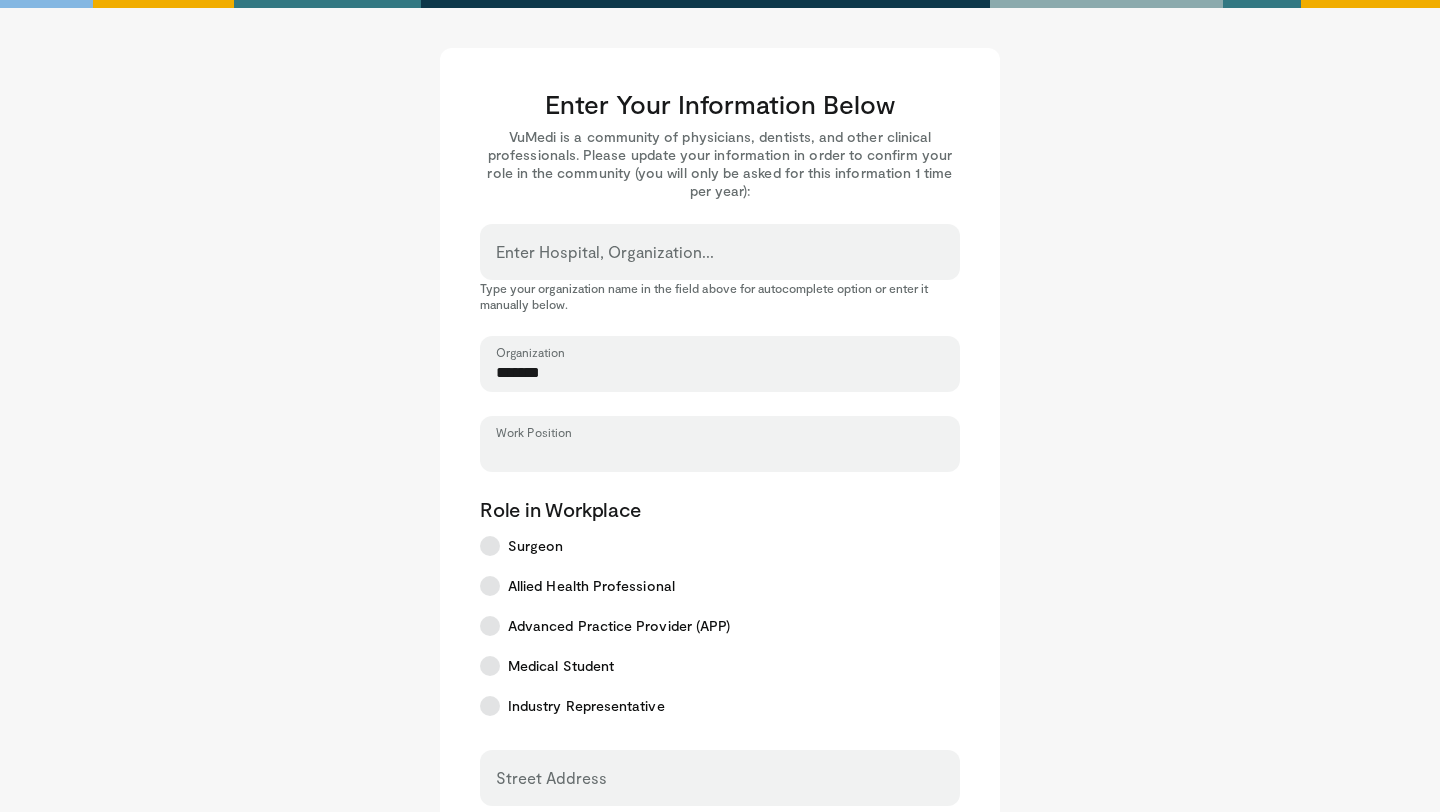 click on "Work Position" at bounding box center (720, 453) 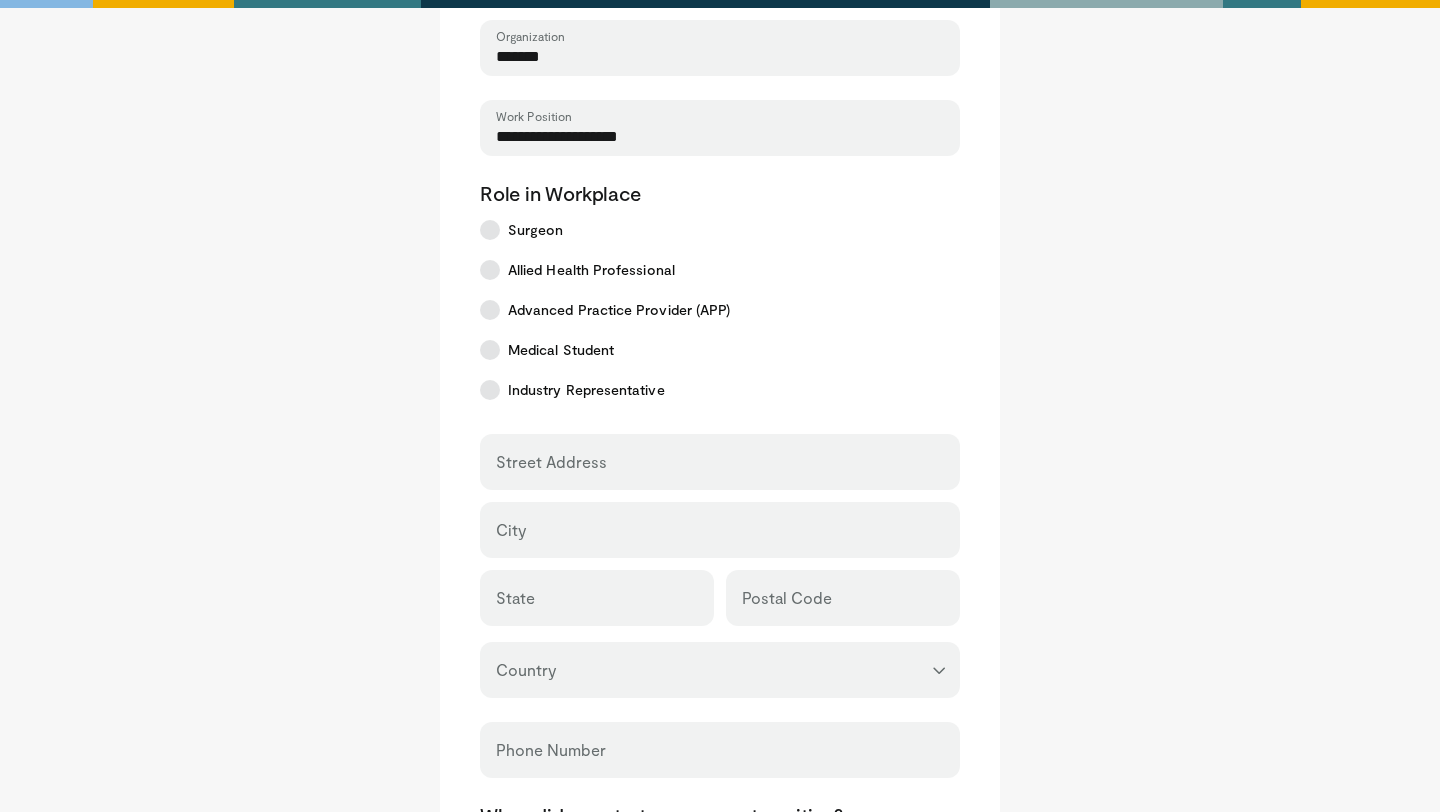 scroll, scrollTop: 365, scrollLeft: 0, axis: vertical 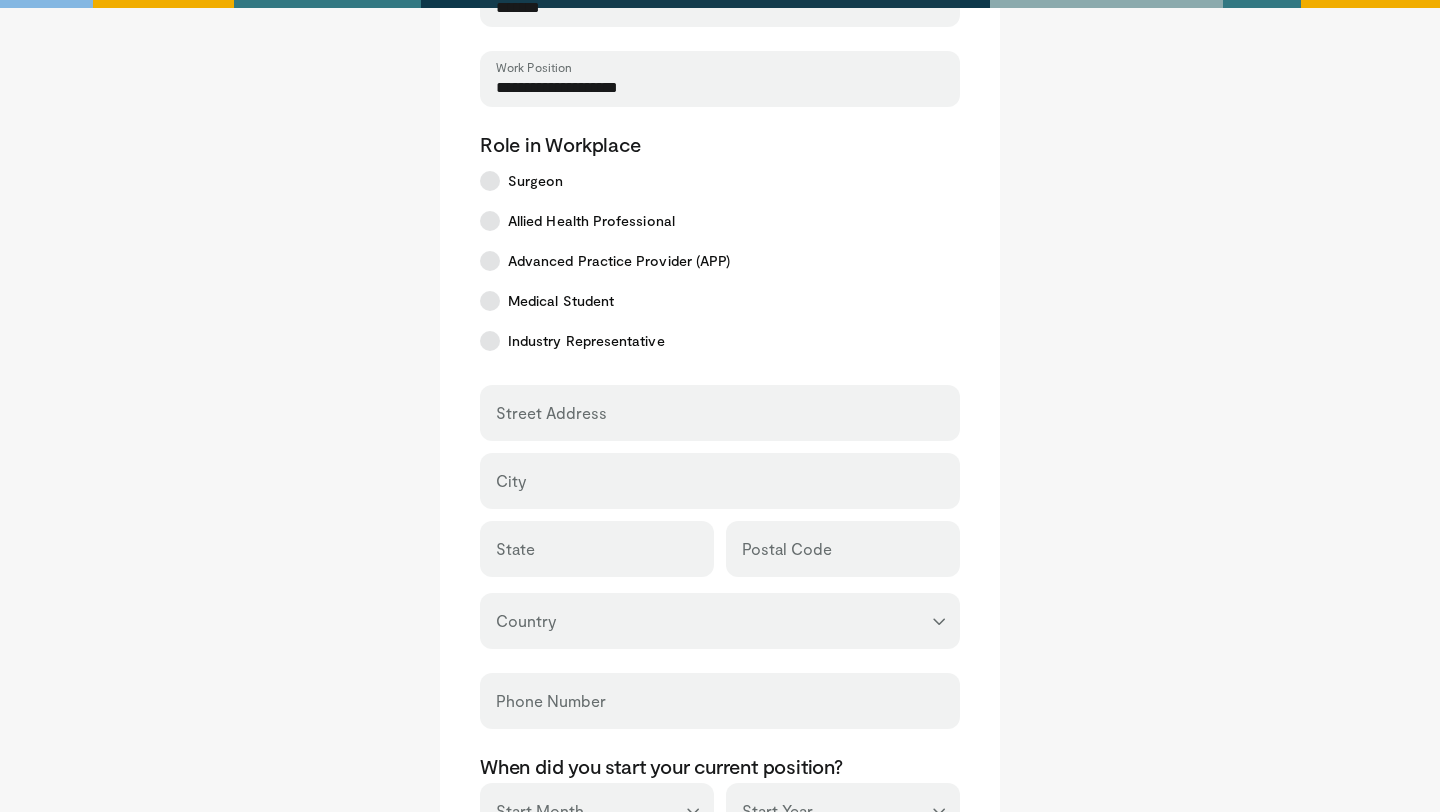 type on "**********" 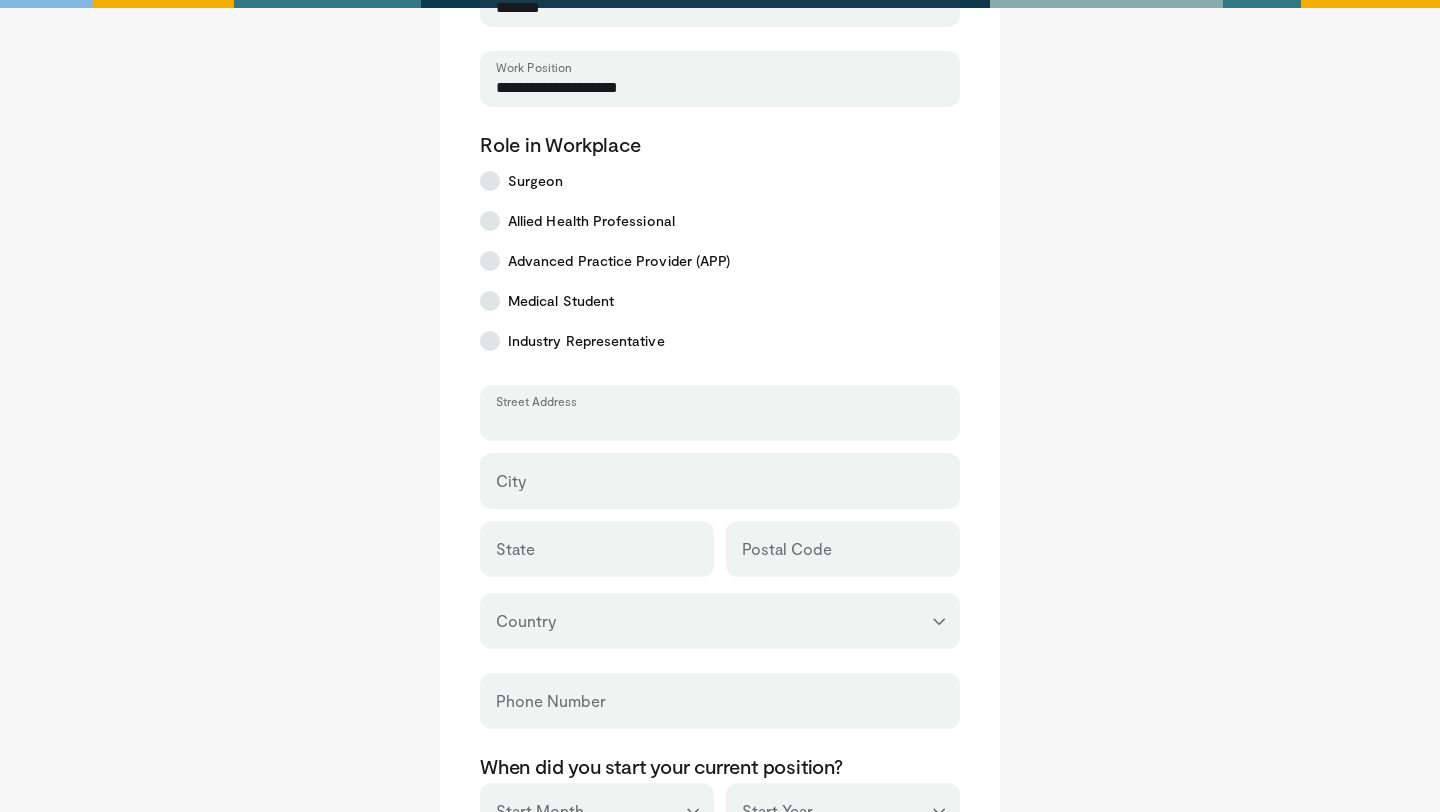 click on "Street Address" at bounding box center (720, 422) 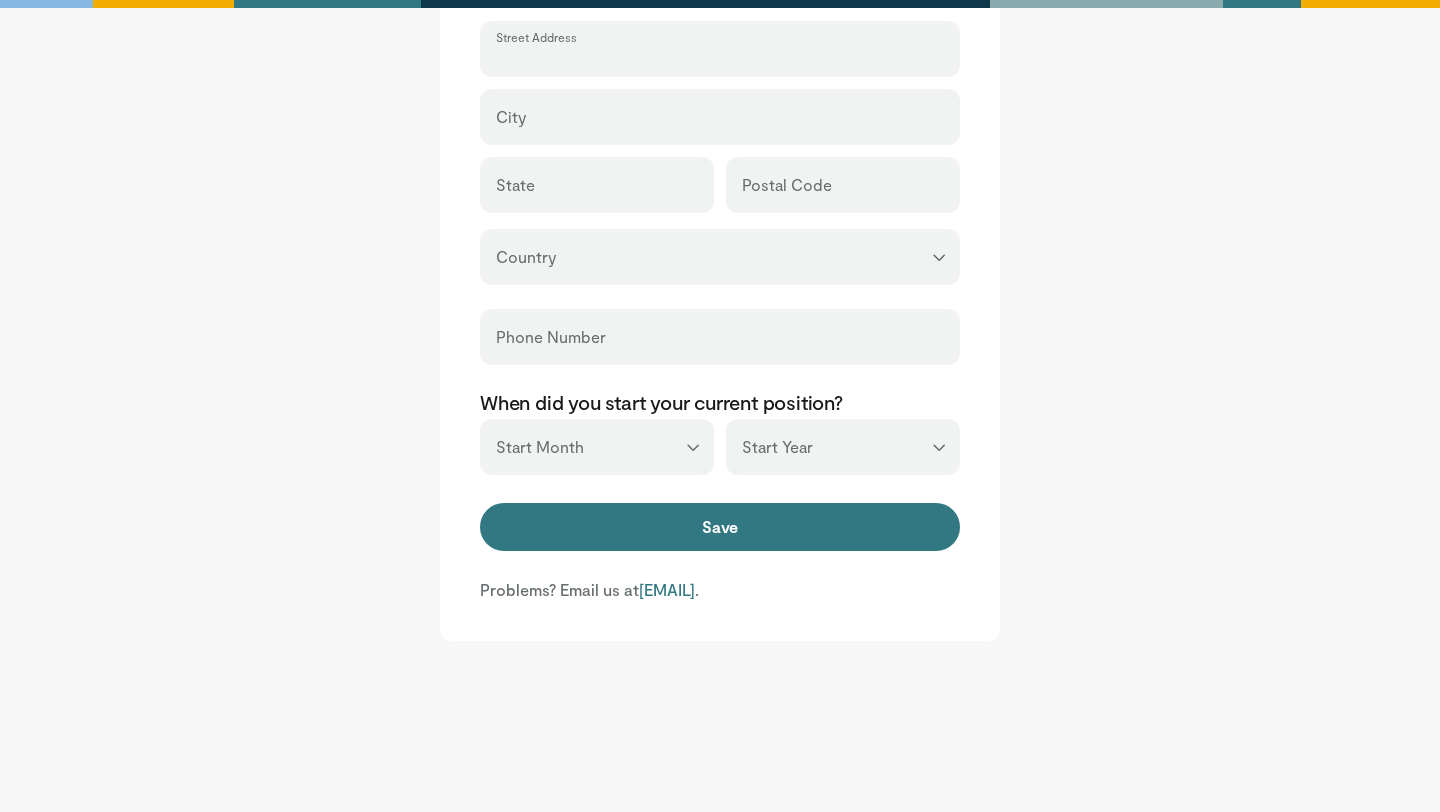 scroll, scrollTop: 756, scrollLeft: 0, axis: vertical 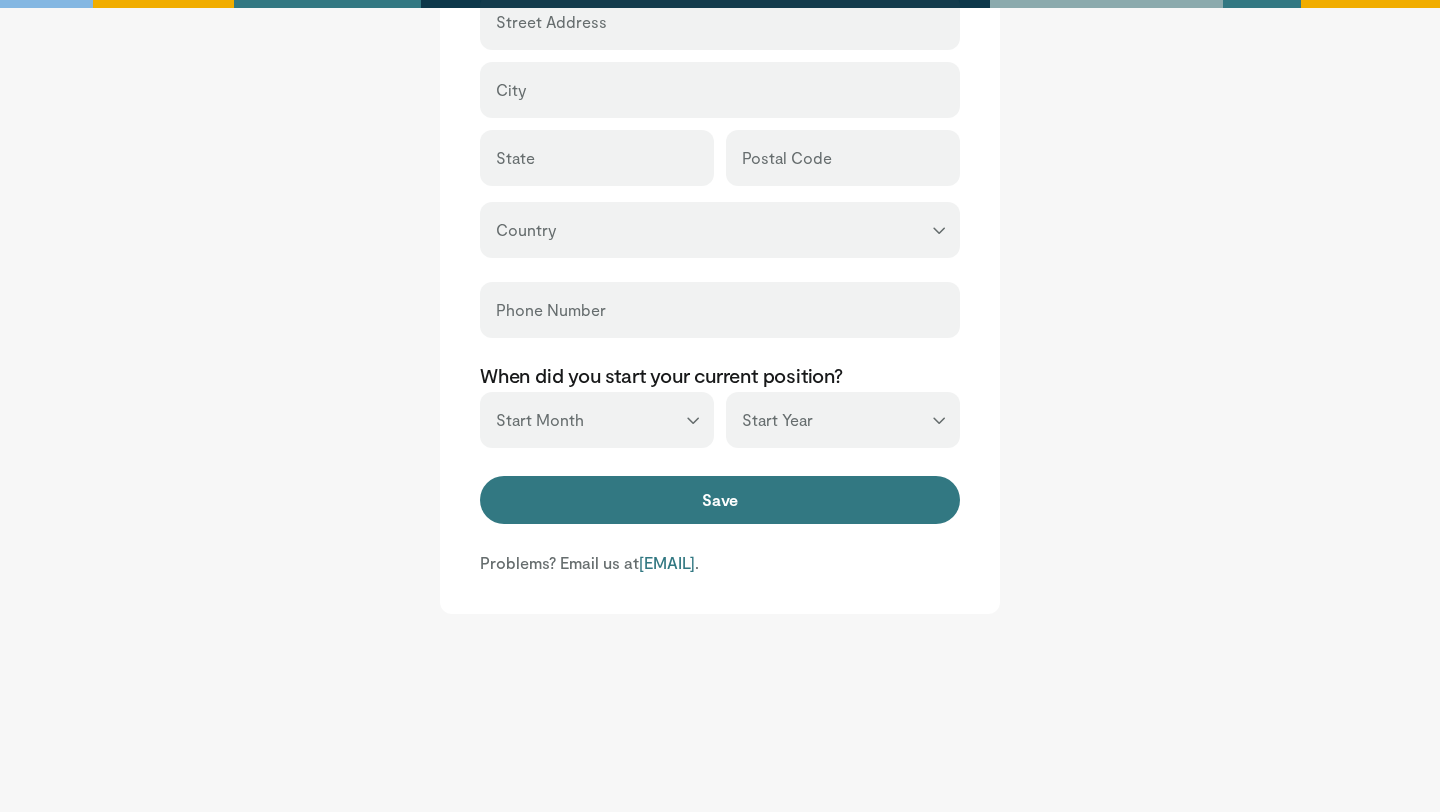 click on "***
*******
********
*****
*****
***
****
****
******
*********
*******
********
********" at bounding box center [597, 420] 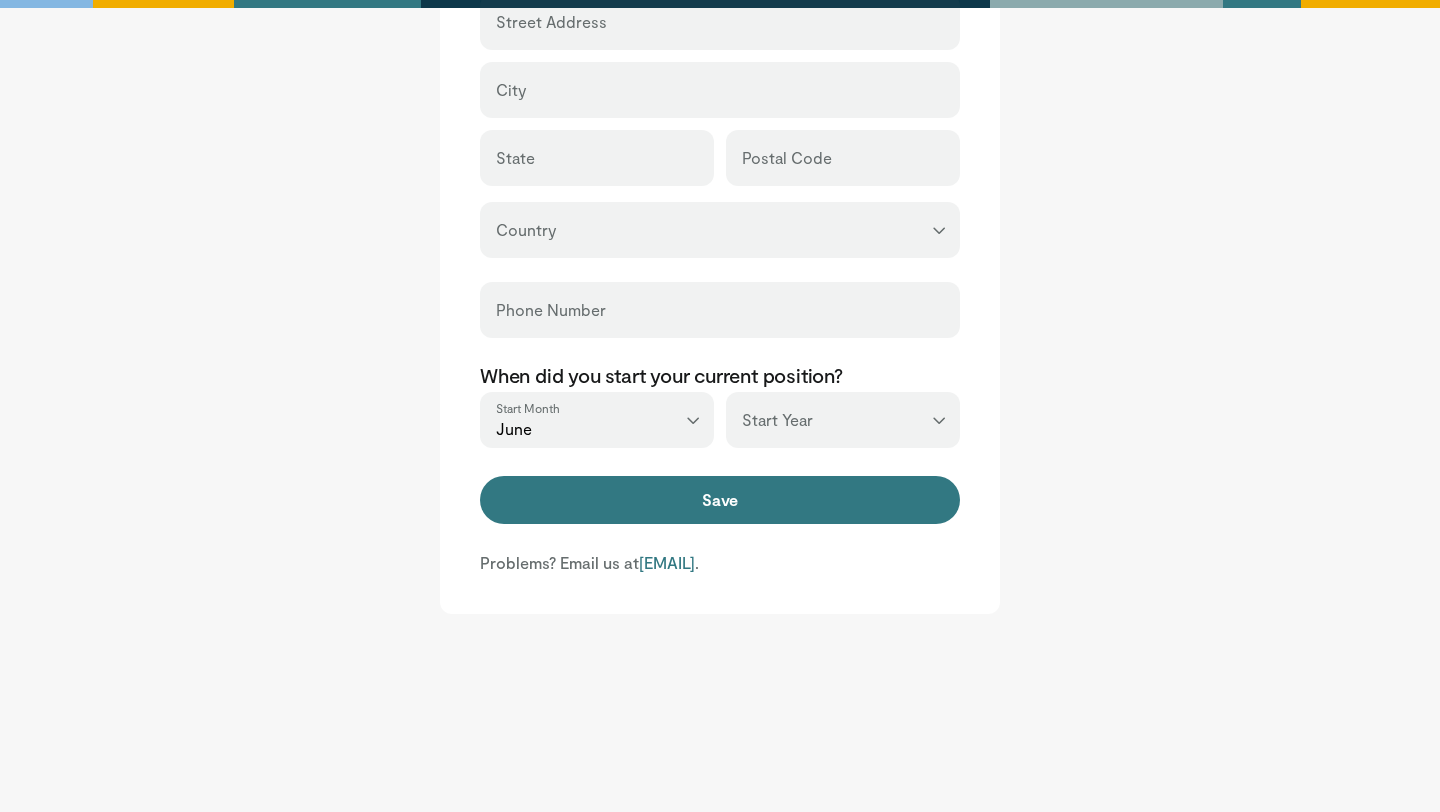 select on "****" 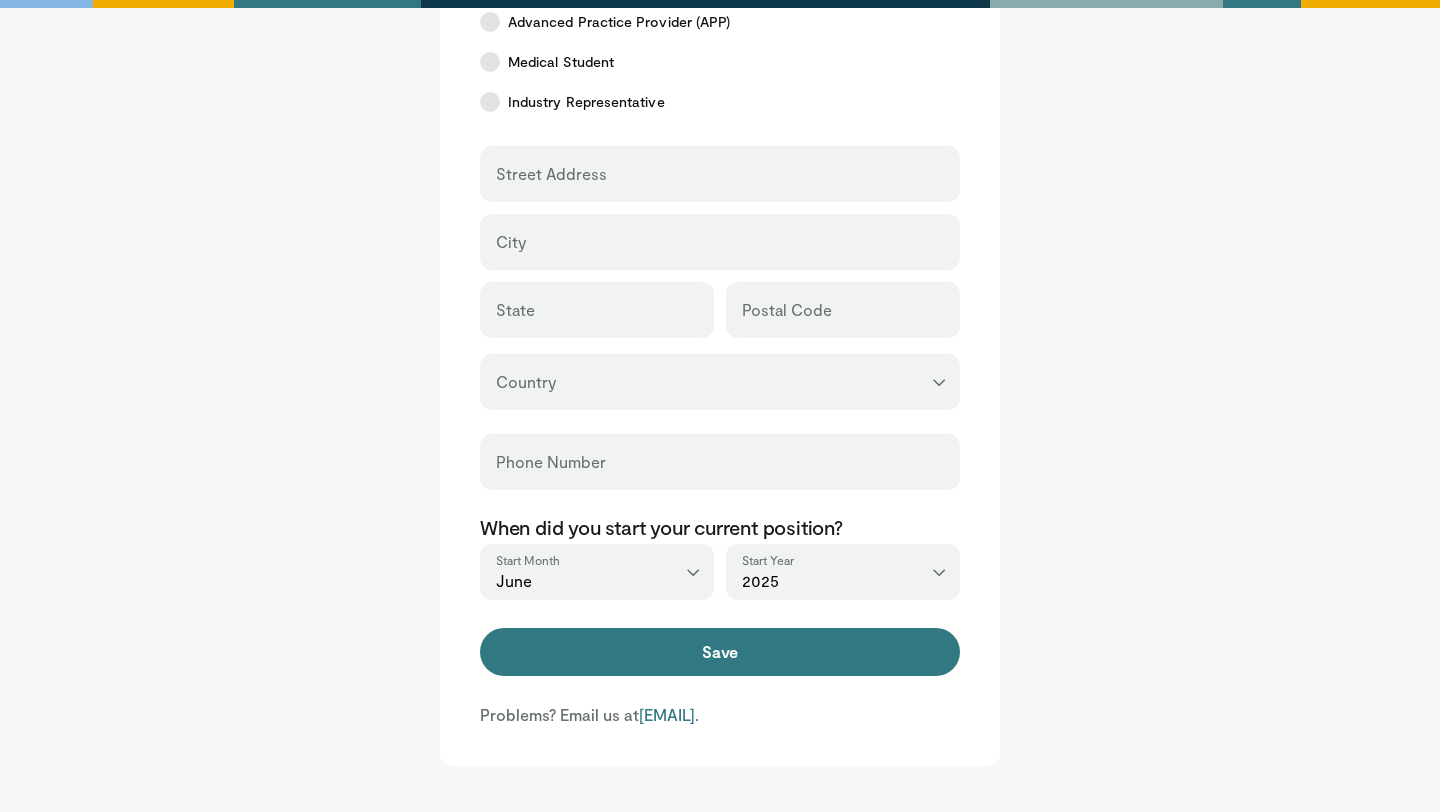 scroll, scrollTop: 595, scrollLeft: 0, axis: vertical 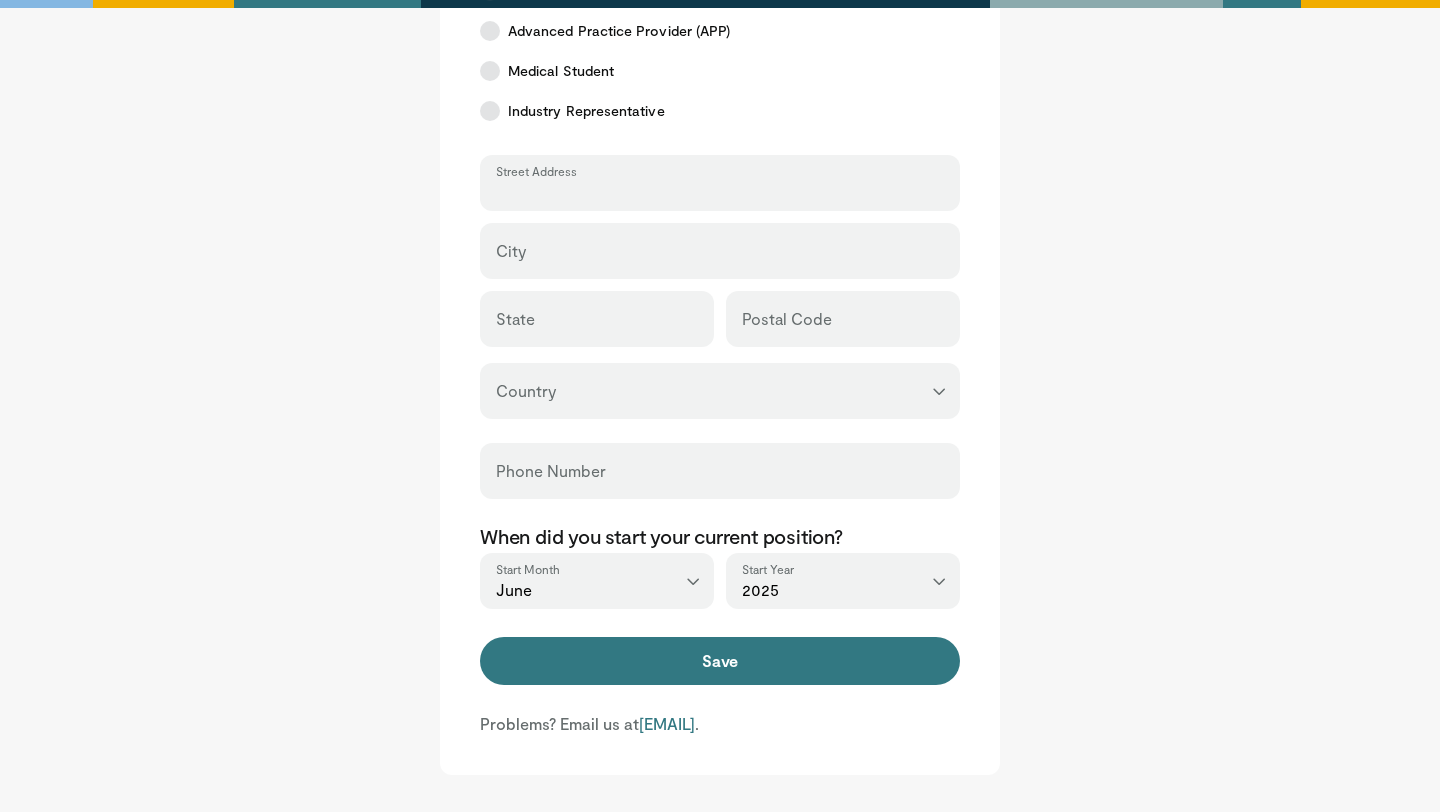 click on "Street Address" at bounding box center (720, 192) 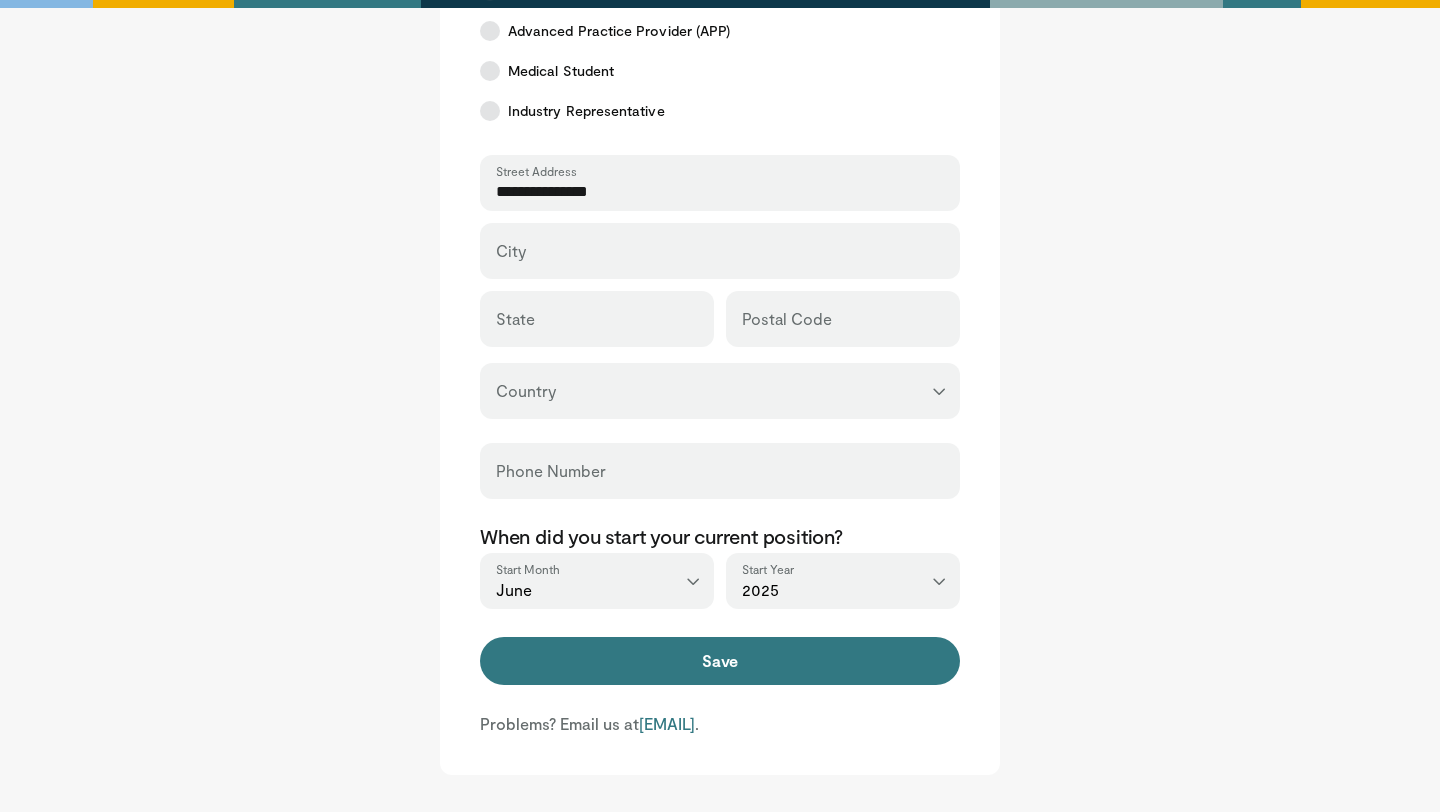 type on "**********" 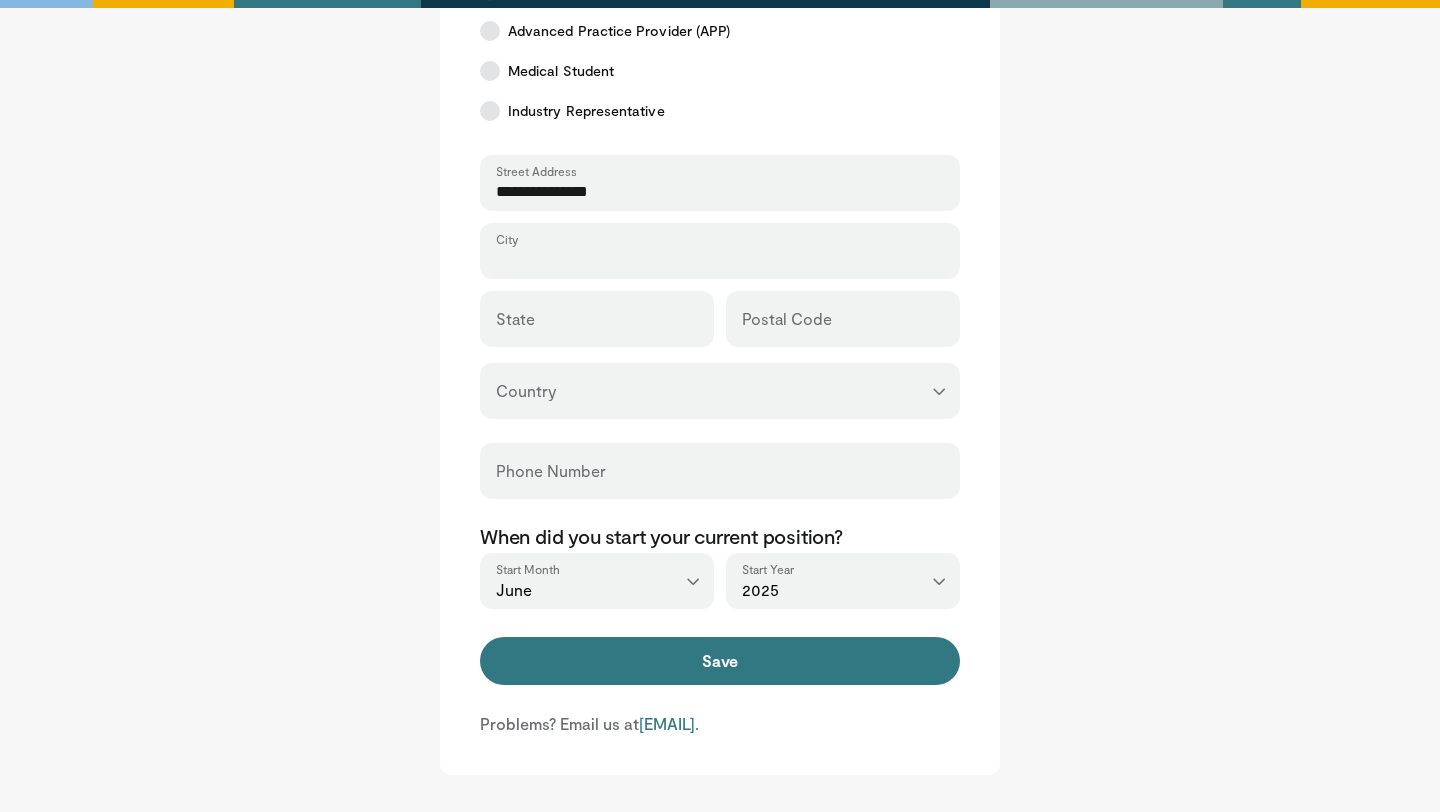 click on "City" at bounding box center (720, 260) 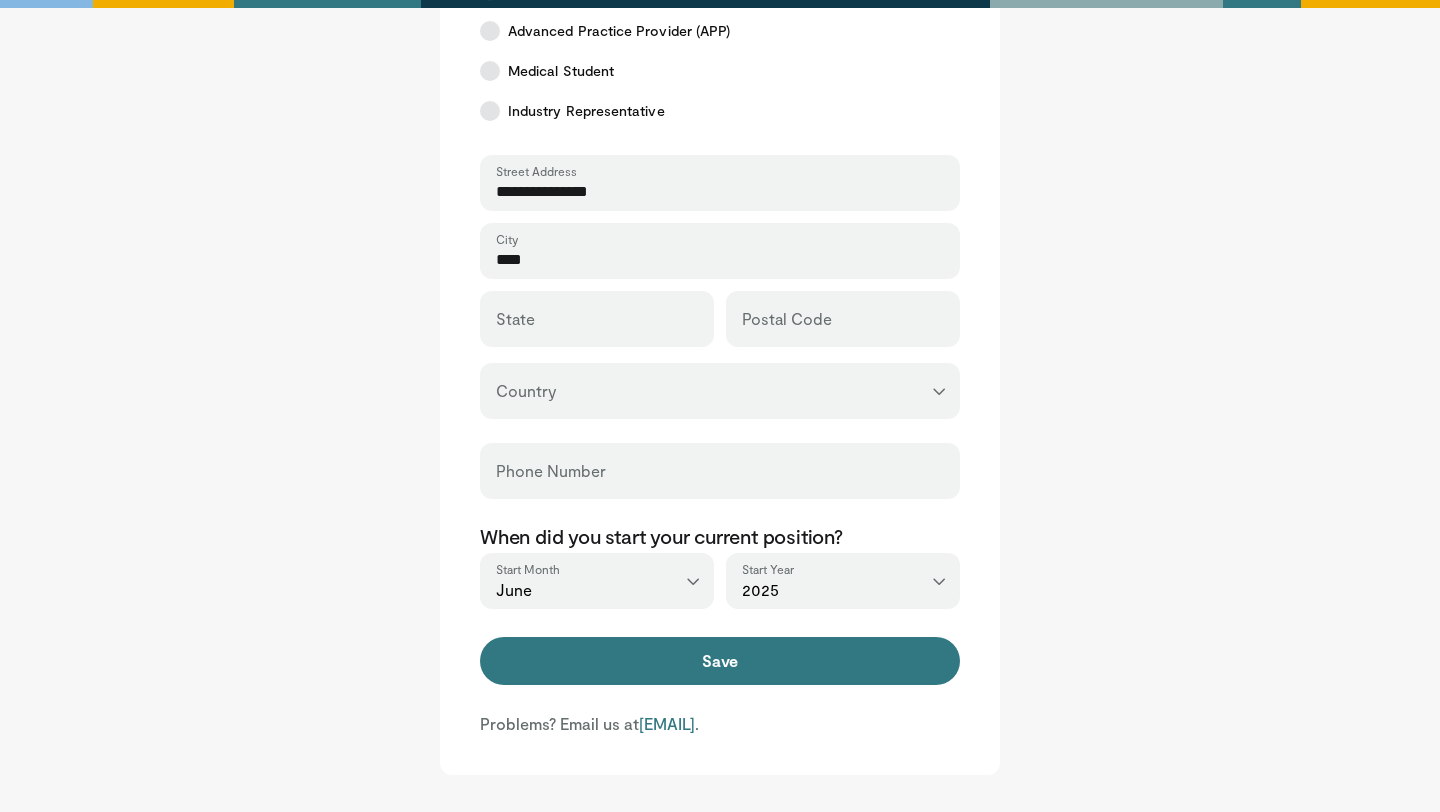 type on "****" 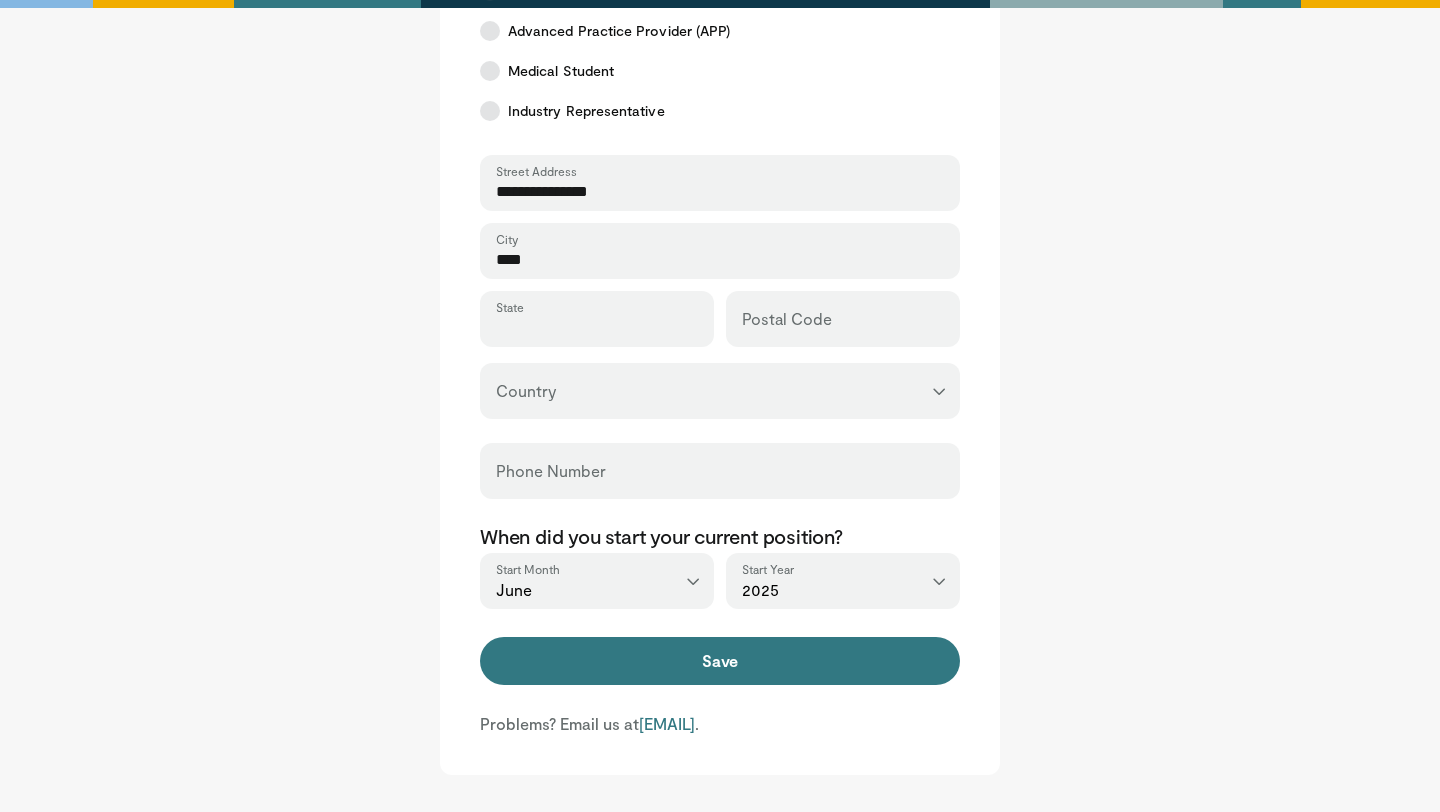 click on "State" at bounding box center [597, 328] 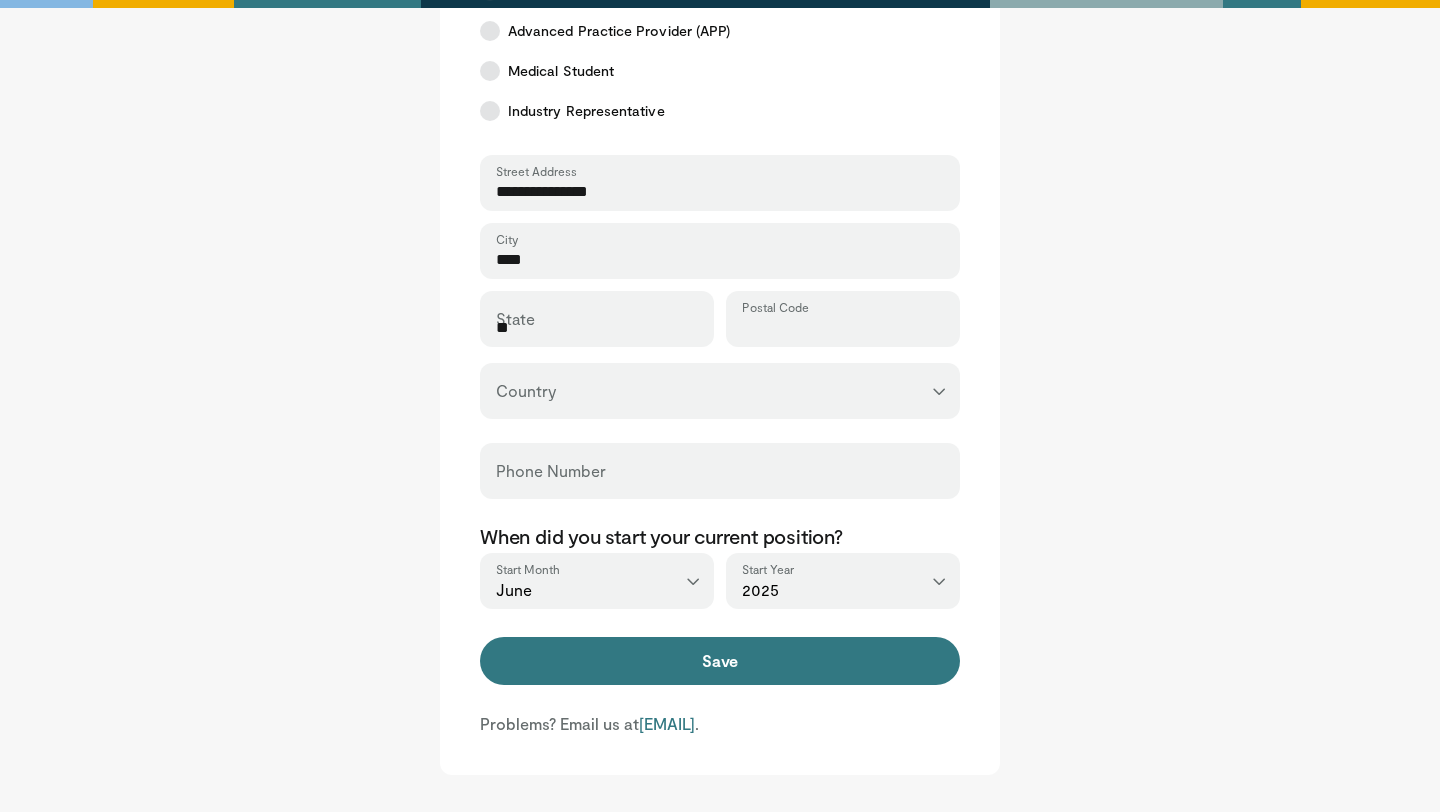type on "*****" 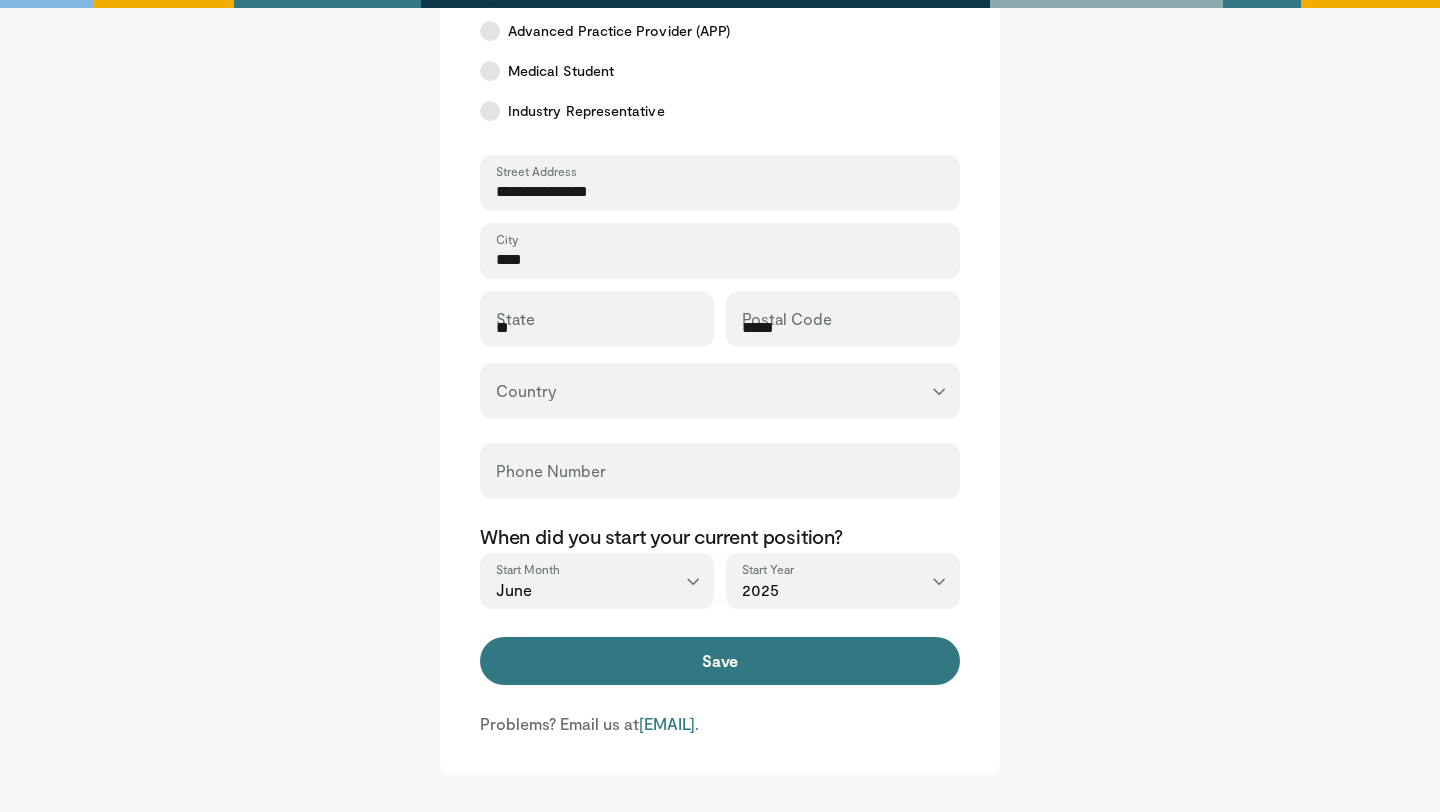 select on "**" 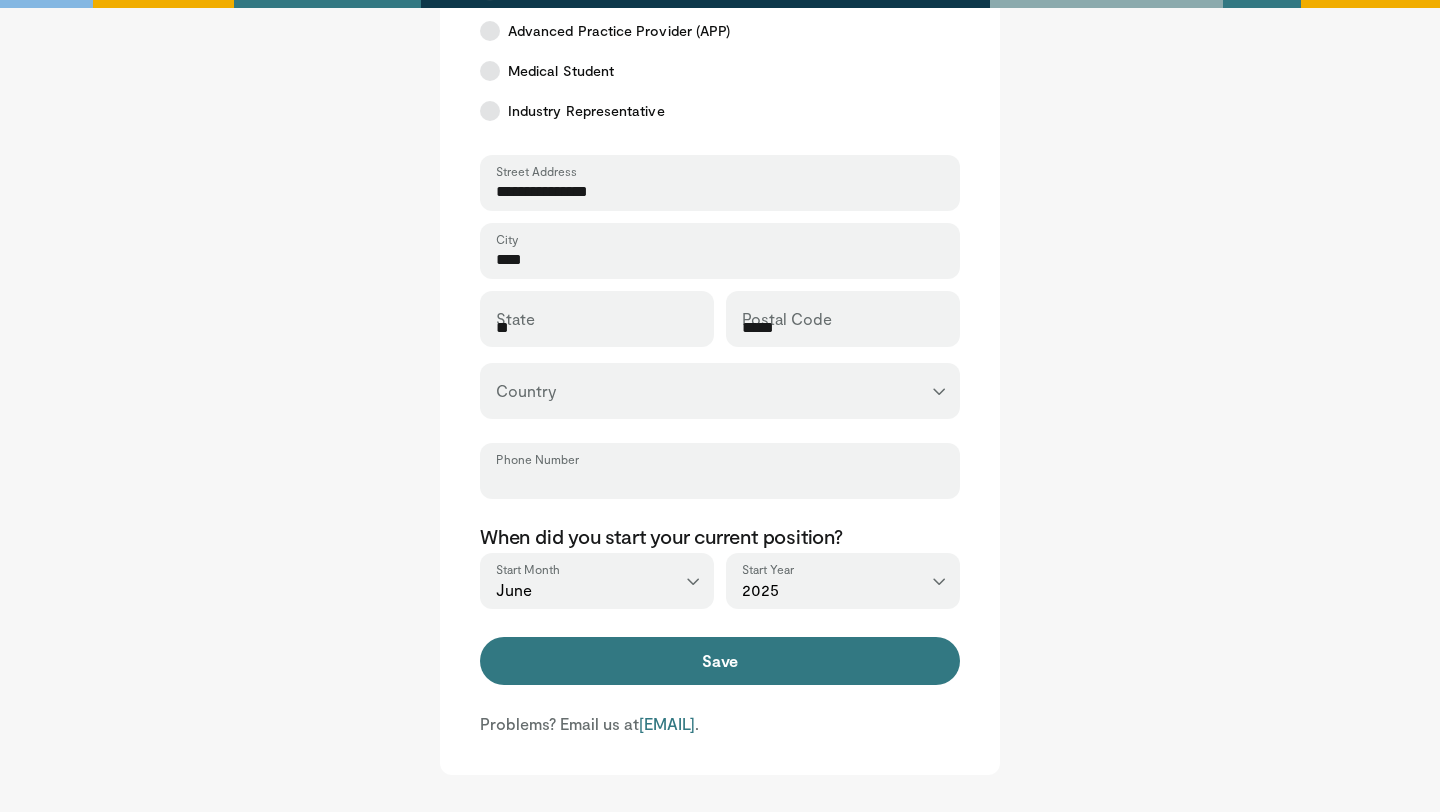 type on "**********" 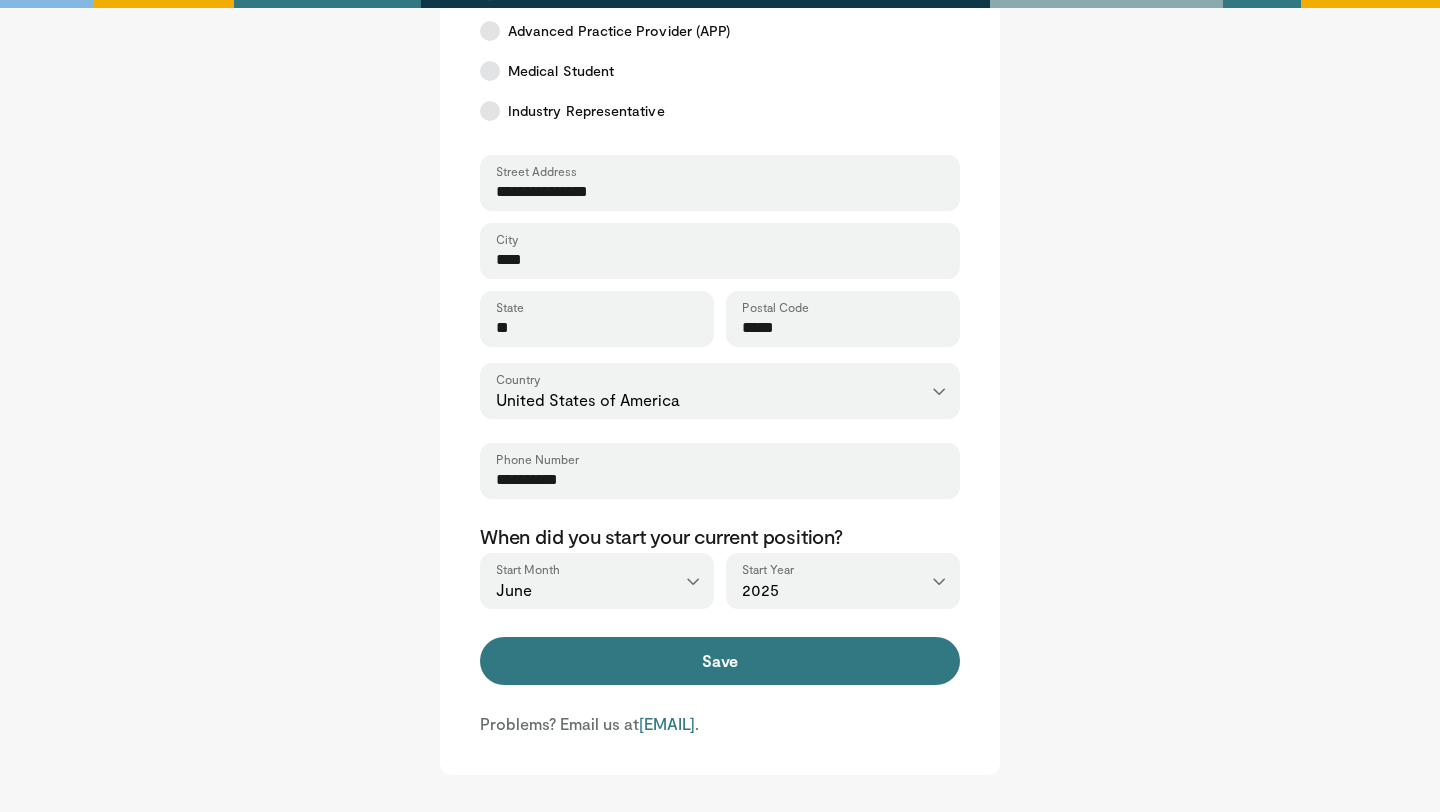 click on "*****" at bounding box center [843, 328] 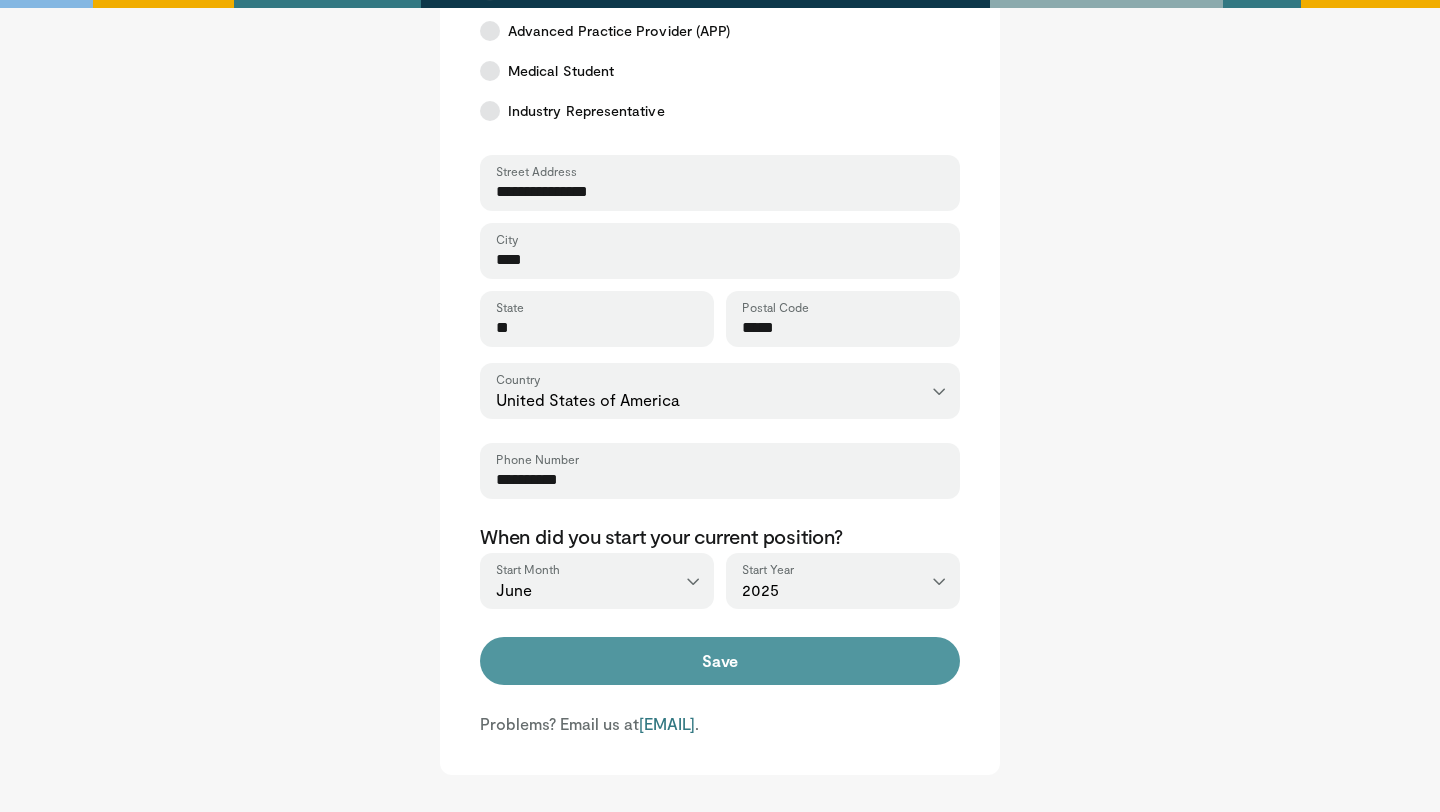 click on "Save" at bounding box center [720, 661] 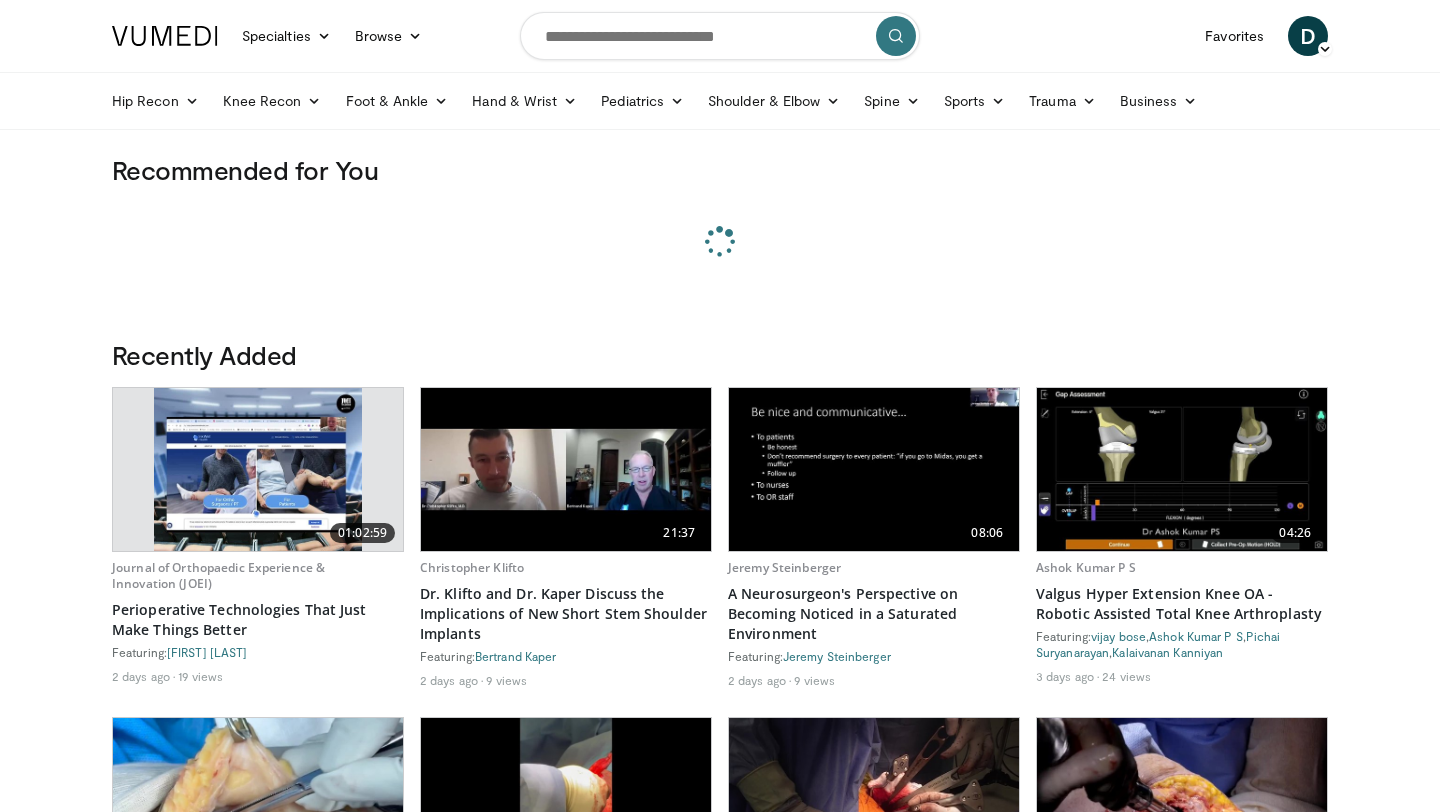 scroll, scrollTop: 20, scrollLeft: 0, axis: vertical 